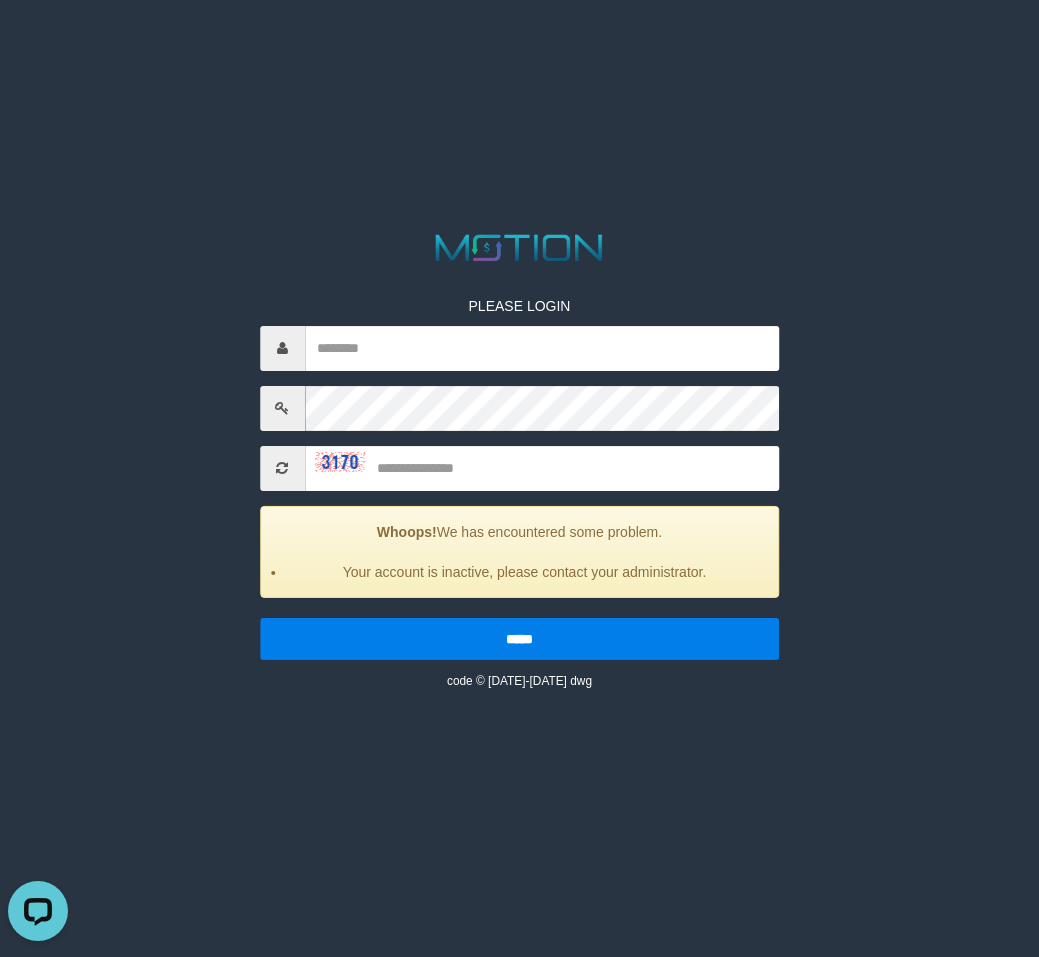 scroll, scrollTop: 0, scrollLeft: 0, axis: both 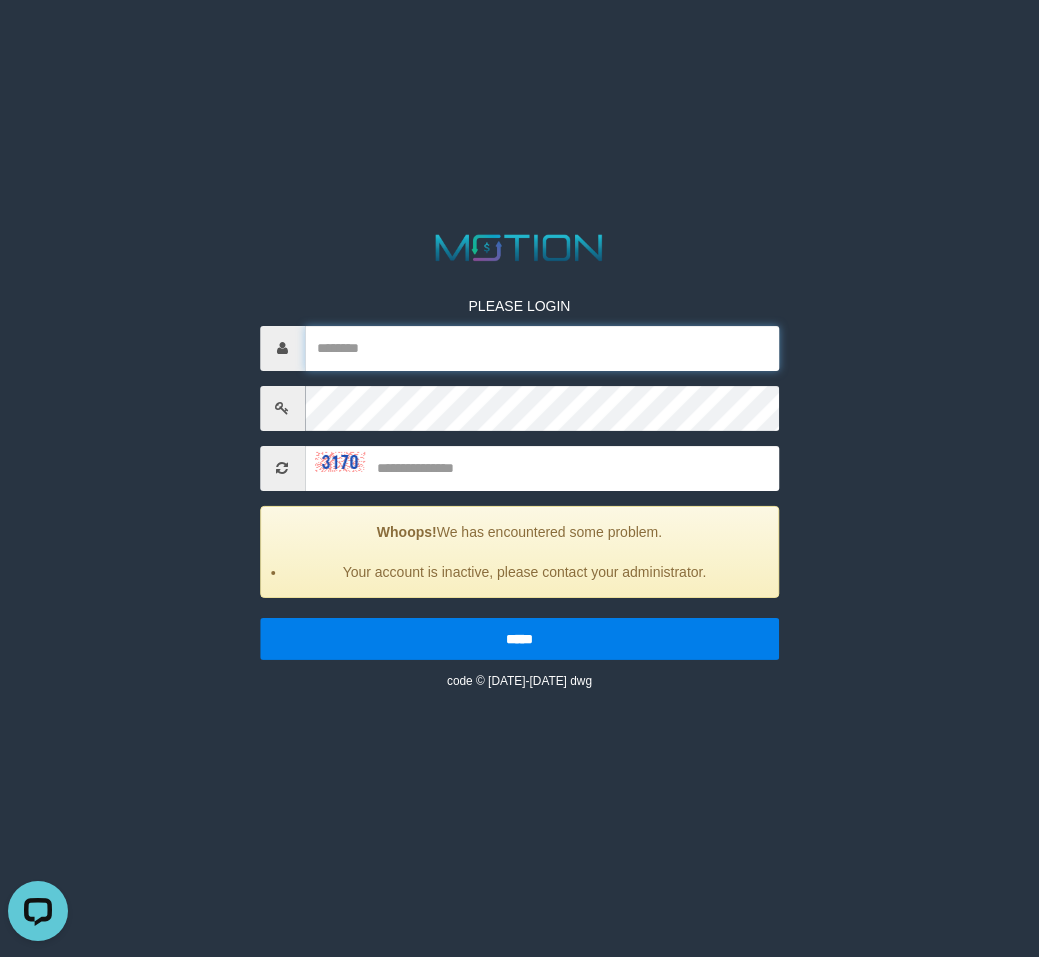 click at bounding box center (542, 348) 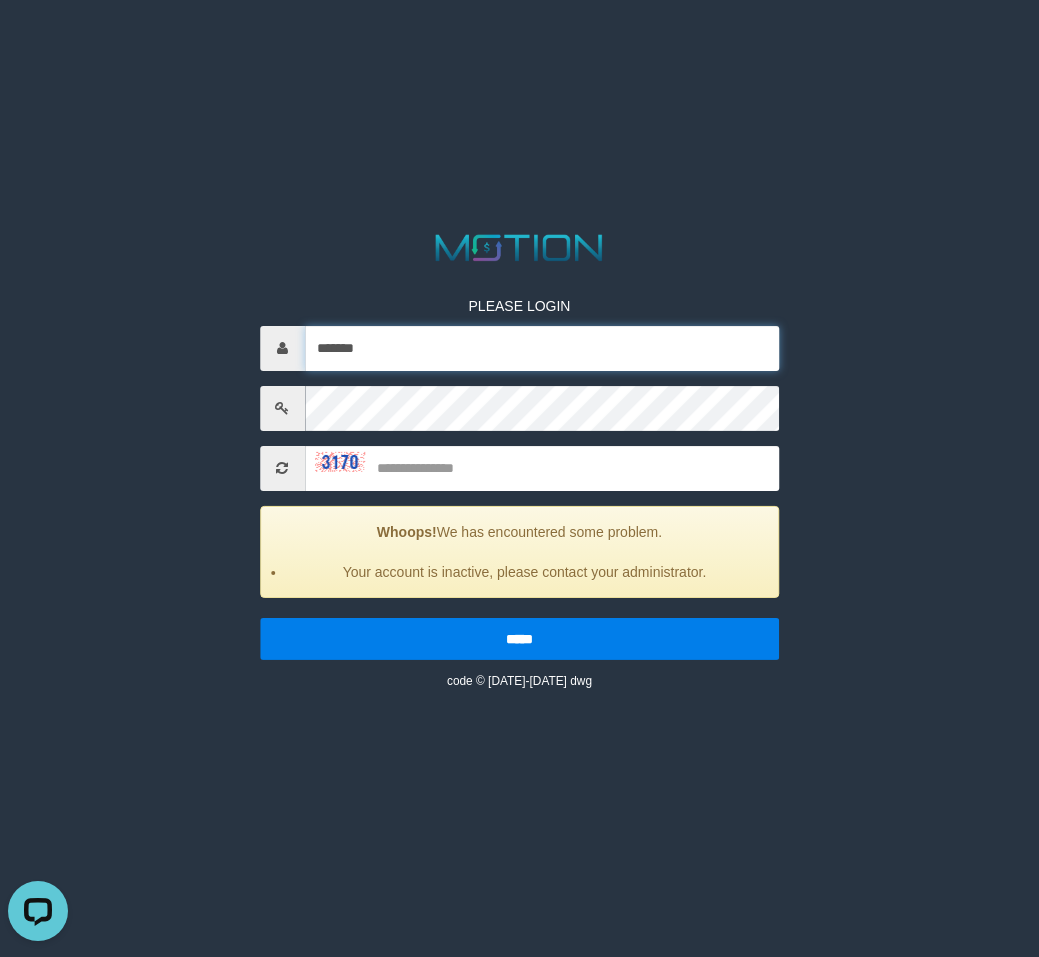 type on "*******" 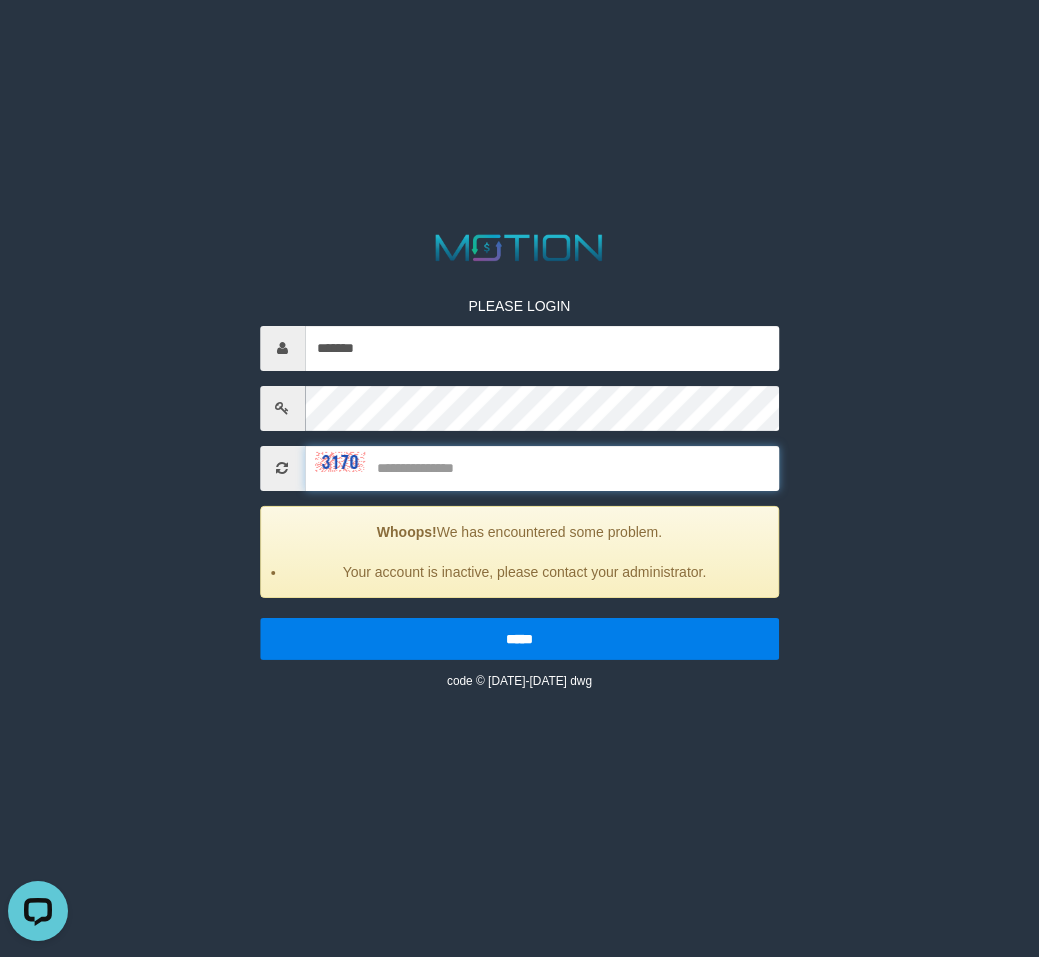 click at bounding box center (542, 468) 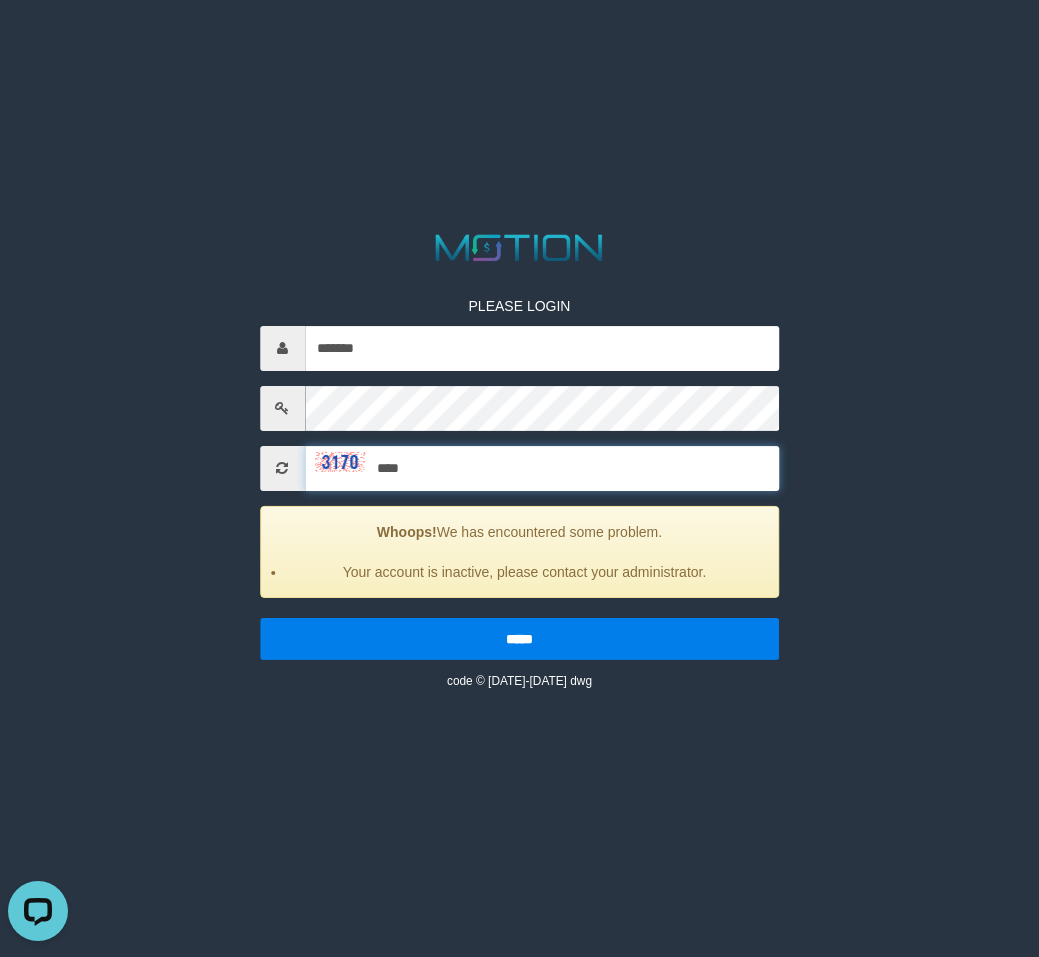 type on "****" 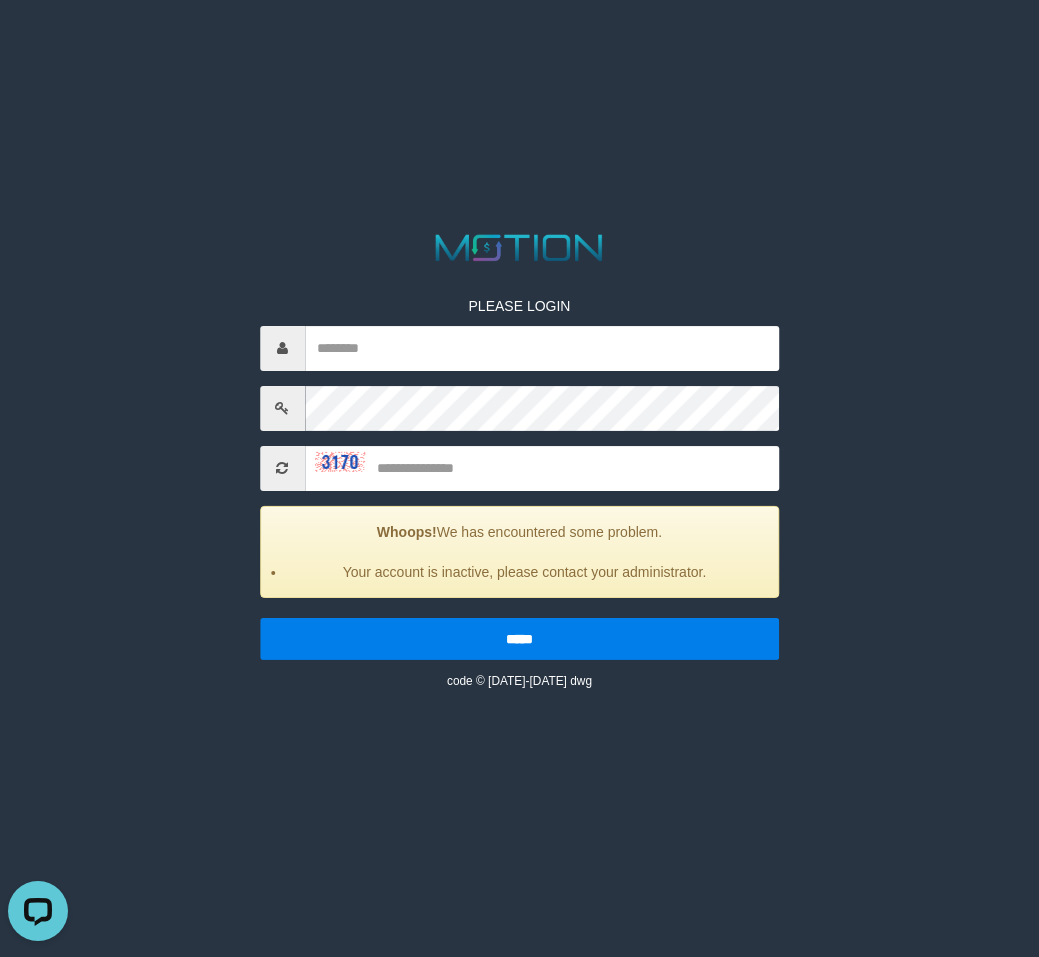 scroll, scrollTop: 0, scrollLeft: 0, axis: both 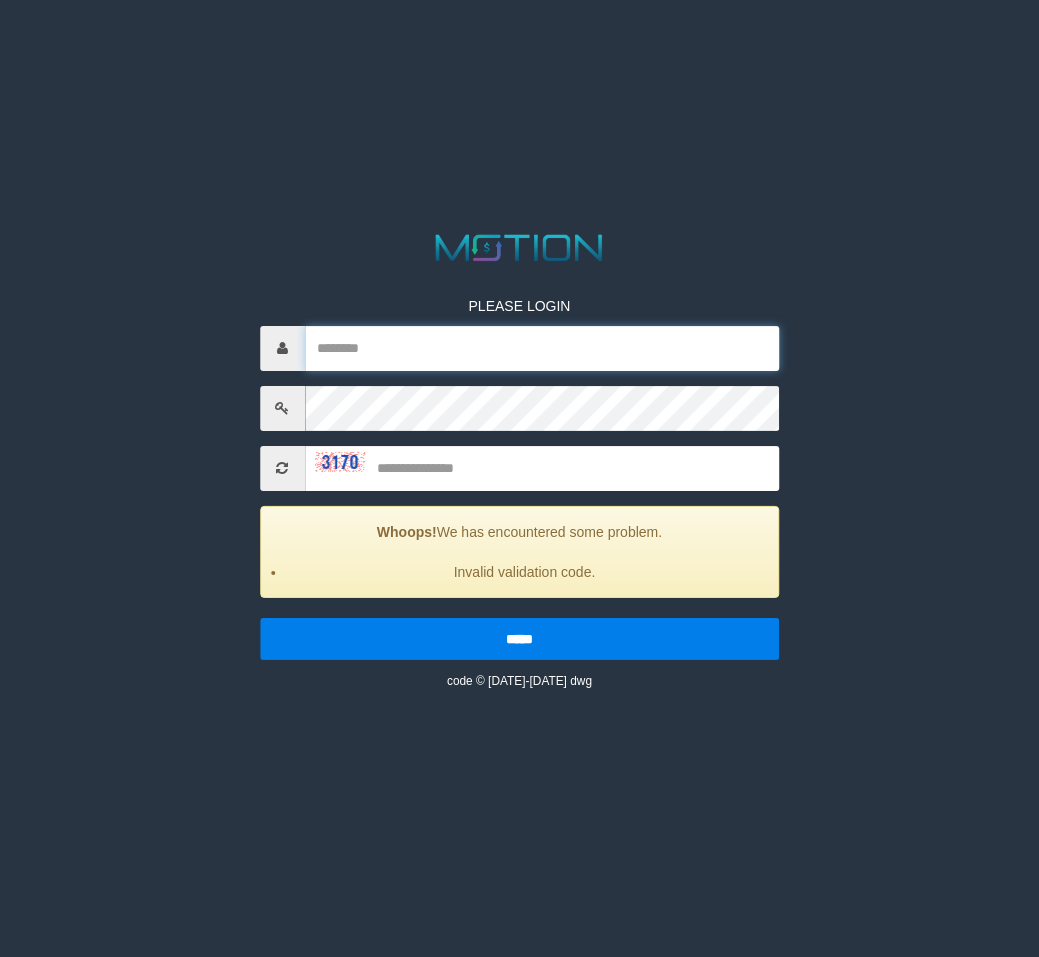 click at bounding box center [542, 348] 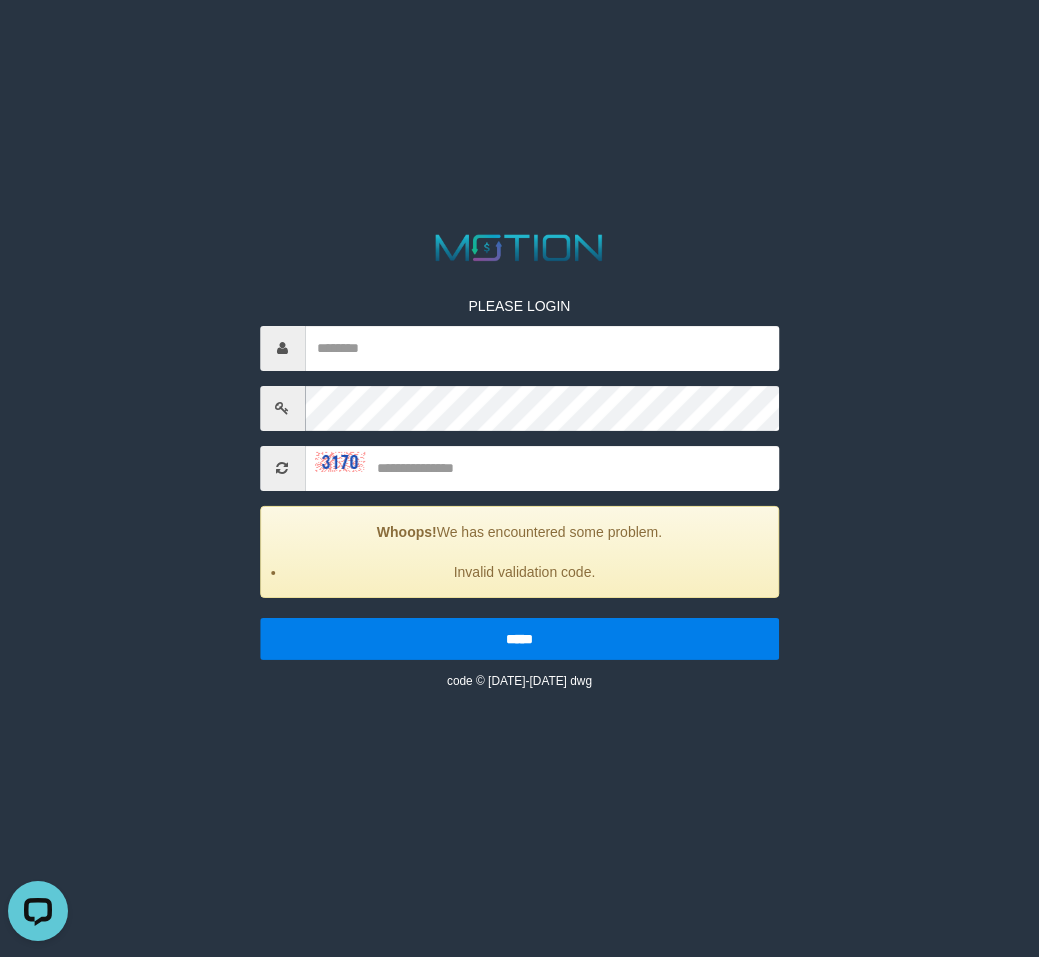 scroll, scrollTop: 0, scrollLeft: 0, axis: both 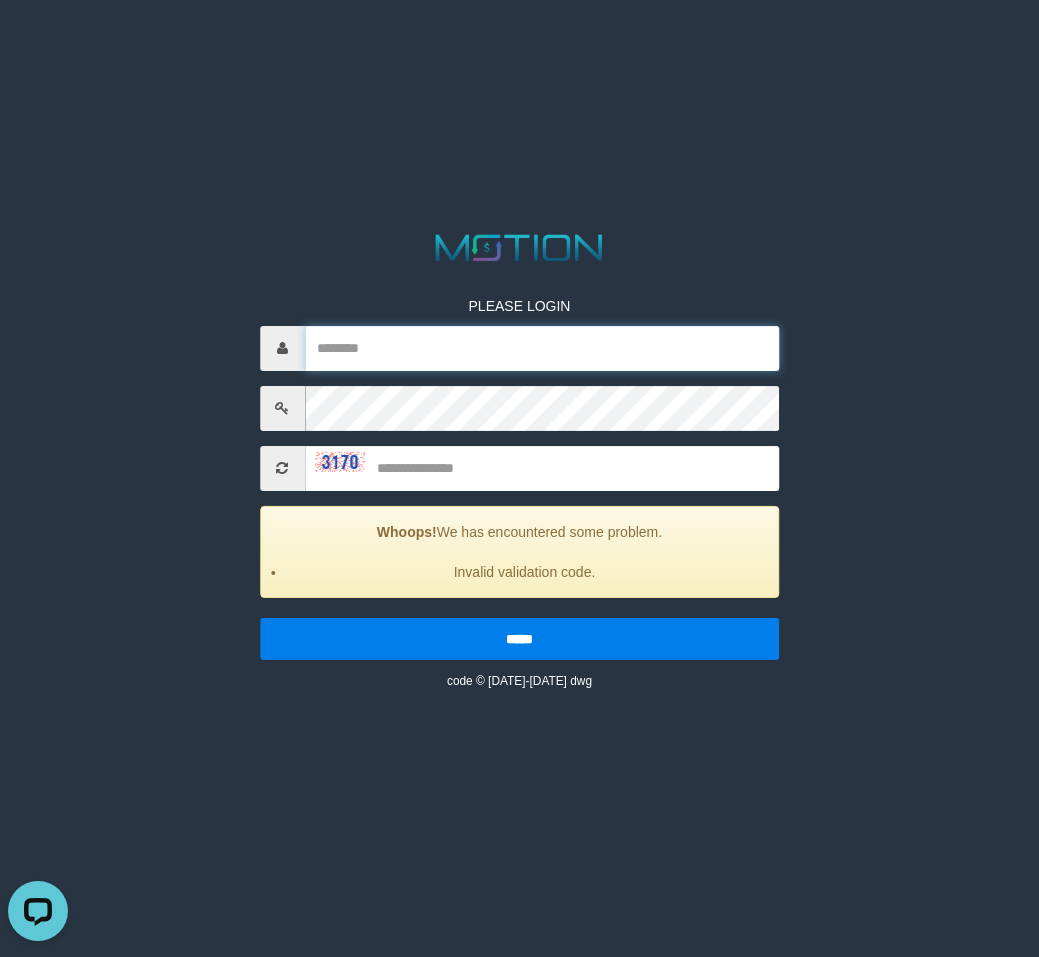 click at bounding box center [542, 348] 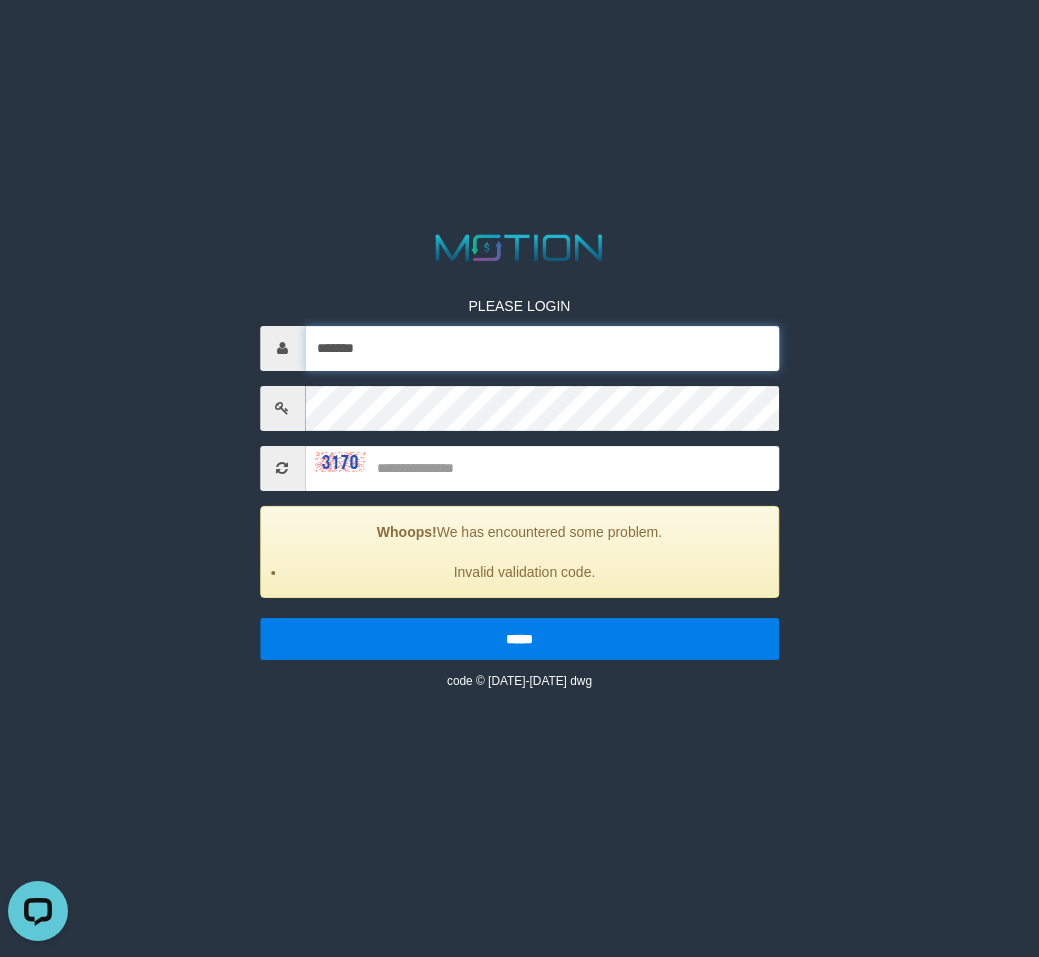 type on "*******" 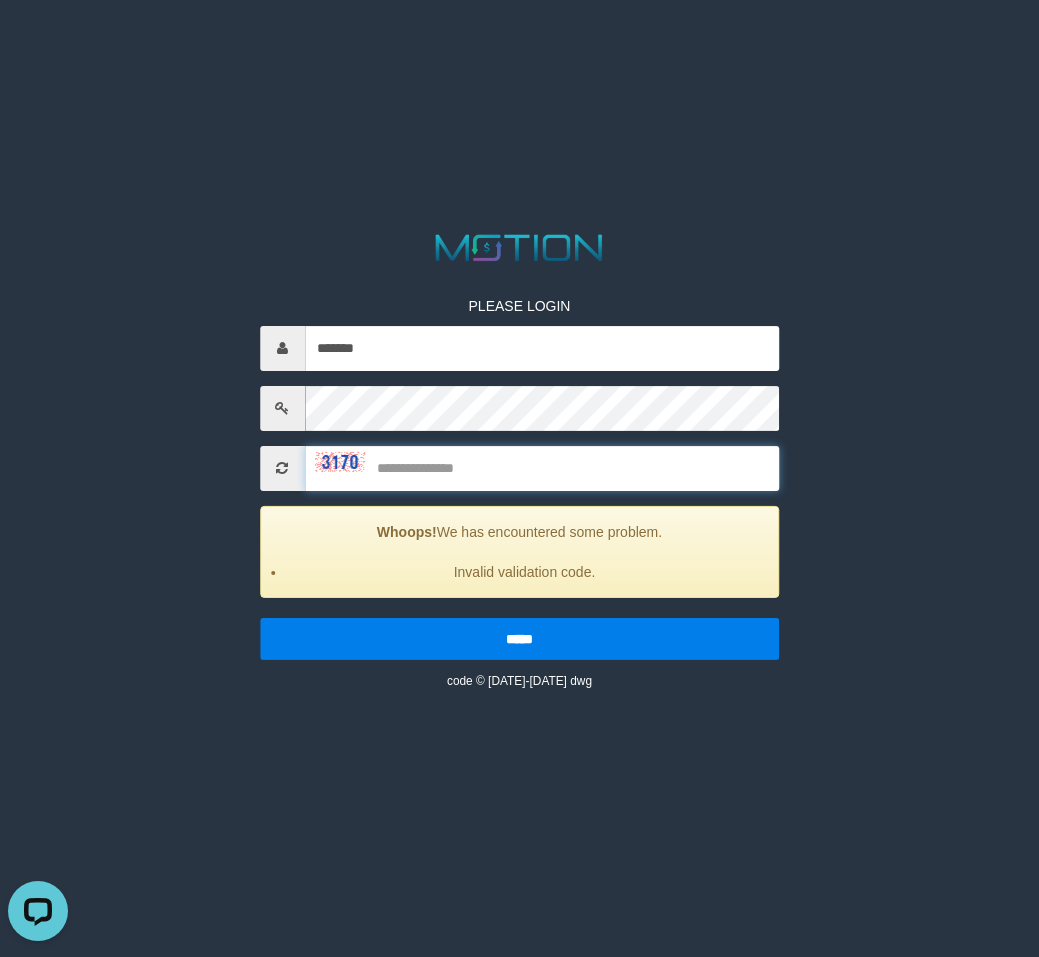 click at bounding box center (542, 468) 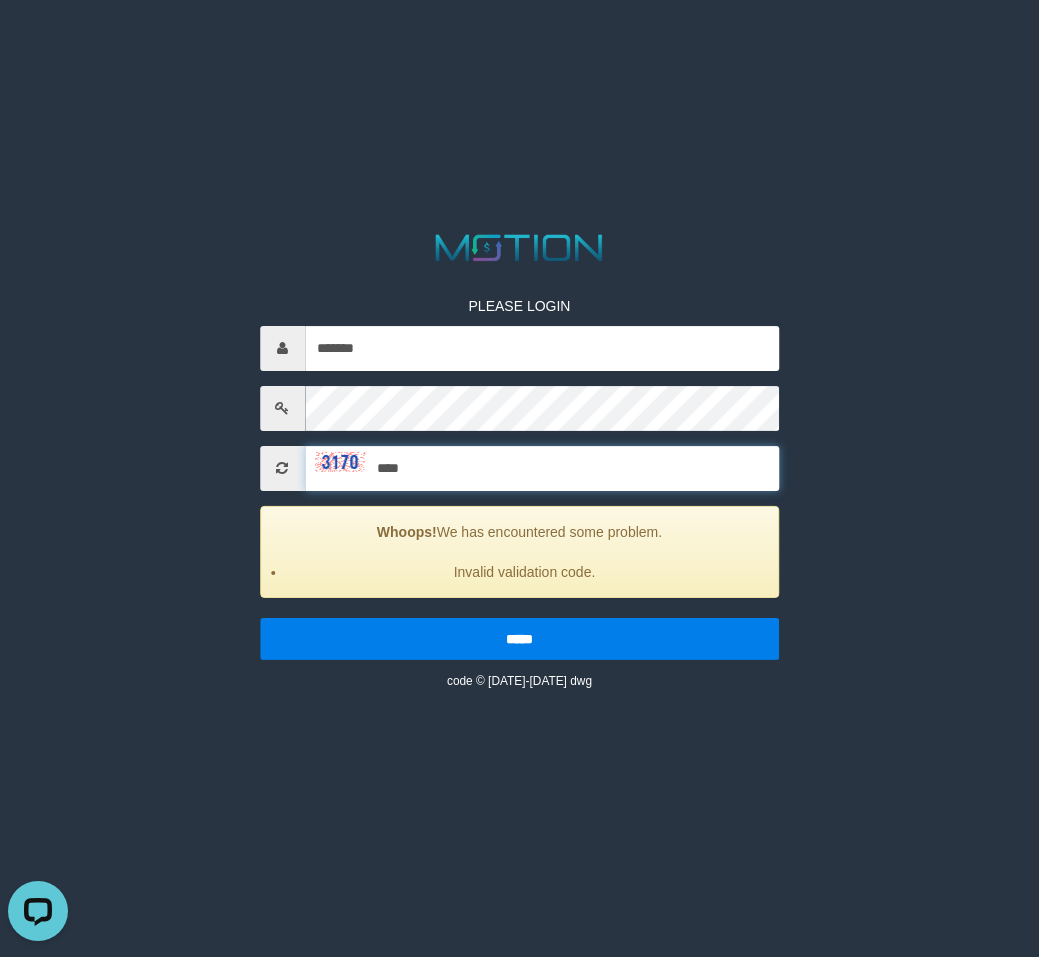 type on "****" 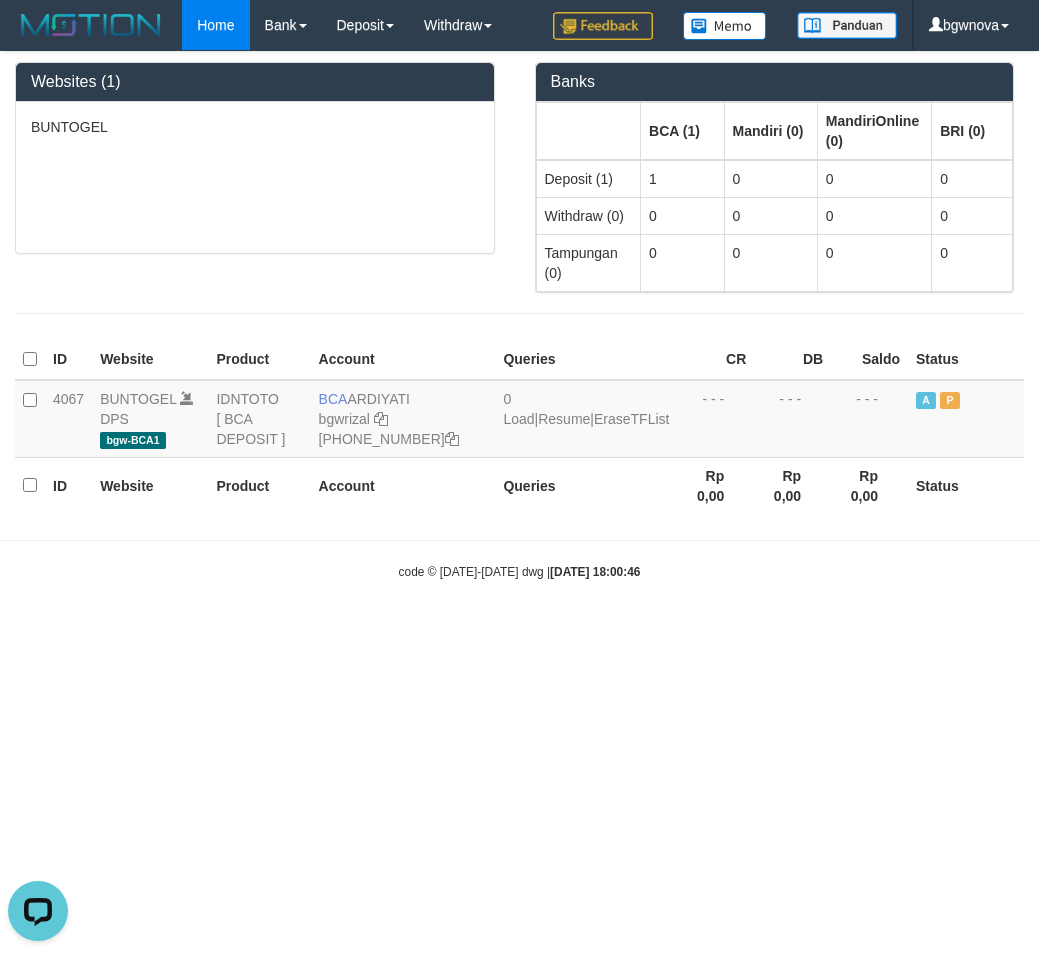scroll, scrollTop: 0, scrollLeft: 0, axis: both 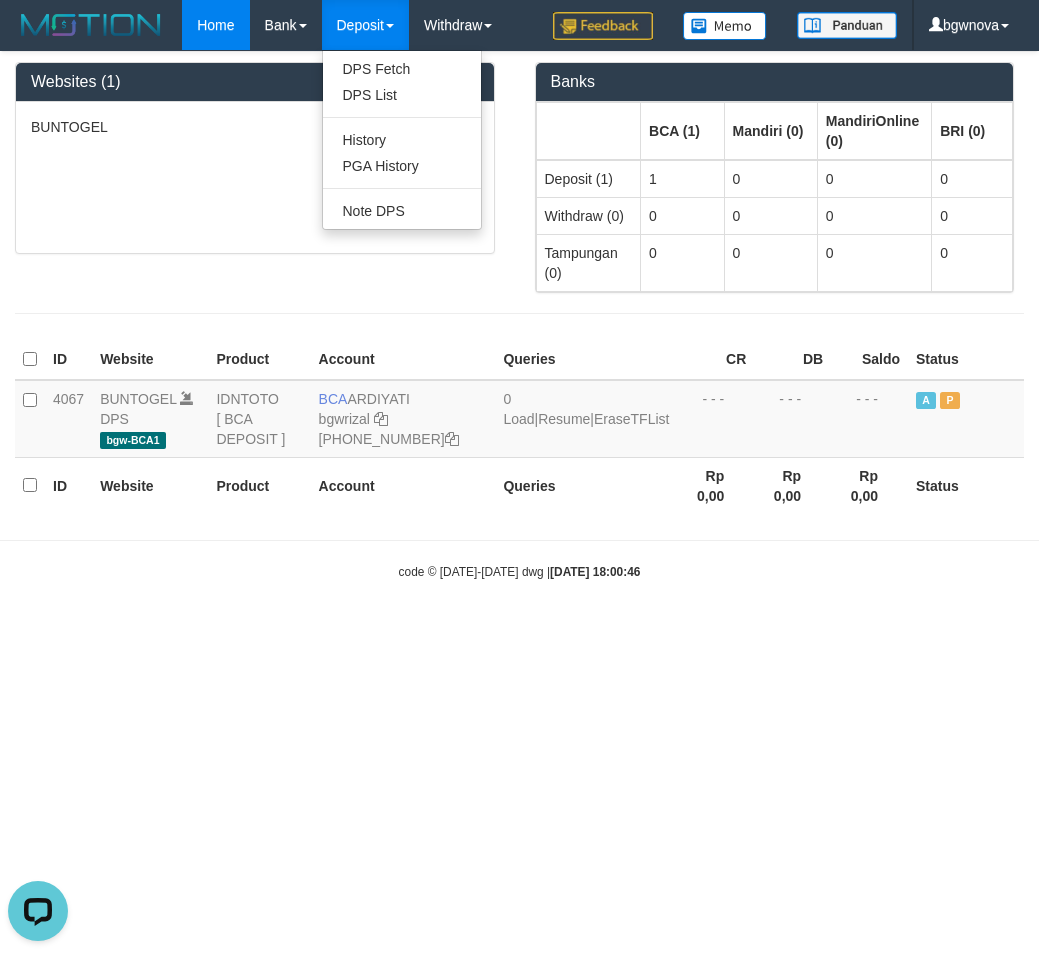 click on "Deposit" at bounding box center [365, 25] 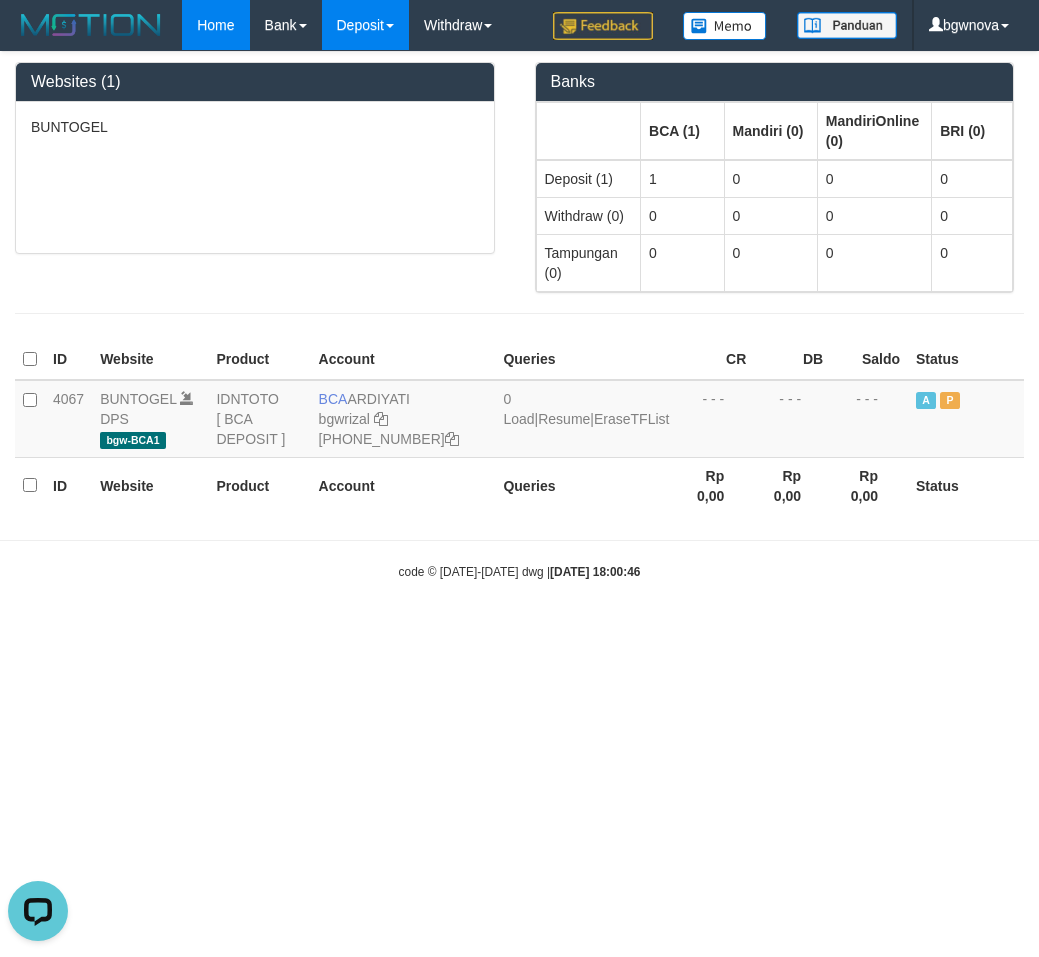 click on "Deposit" at bounding box center [365, 25] 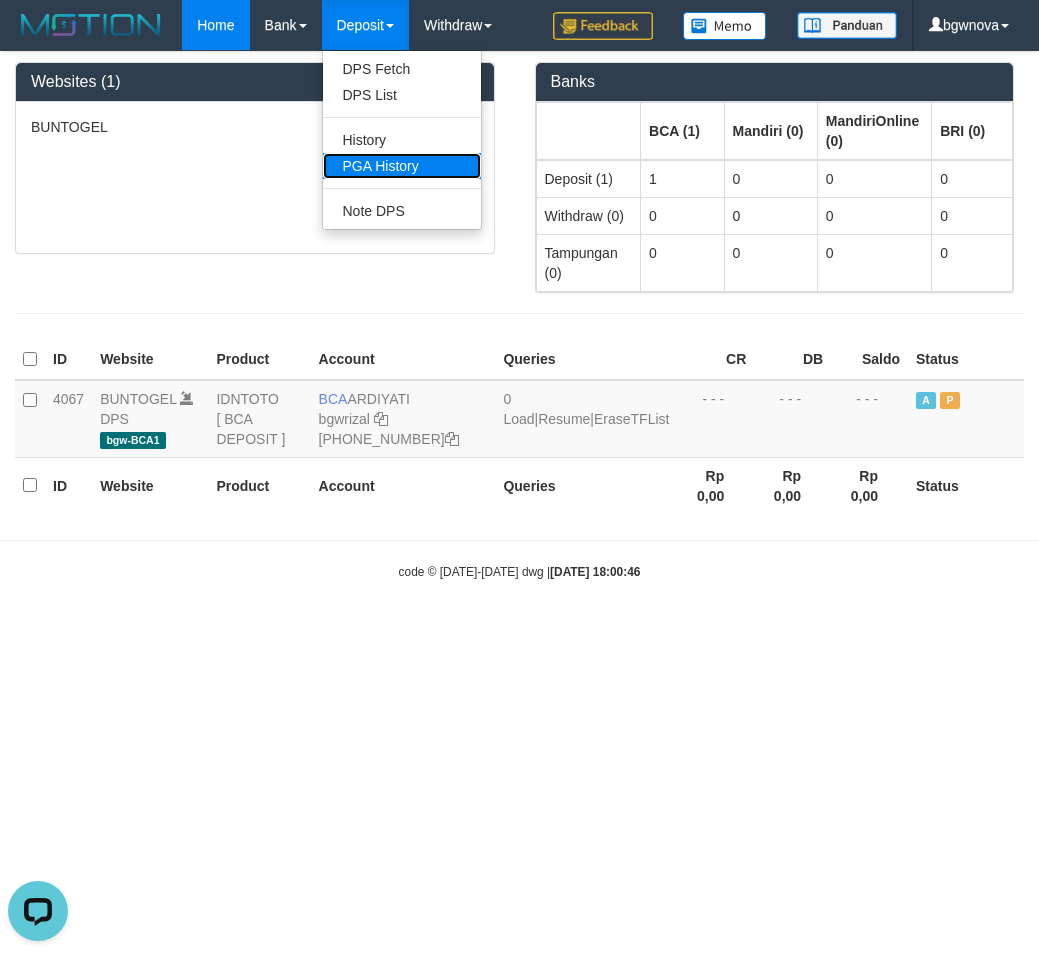 click on "PGA History" at bounding box center (402, 166) 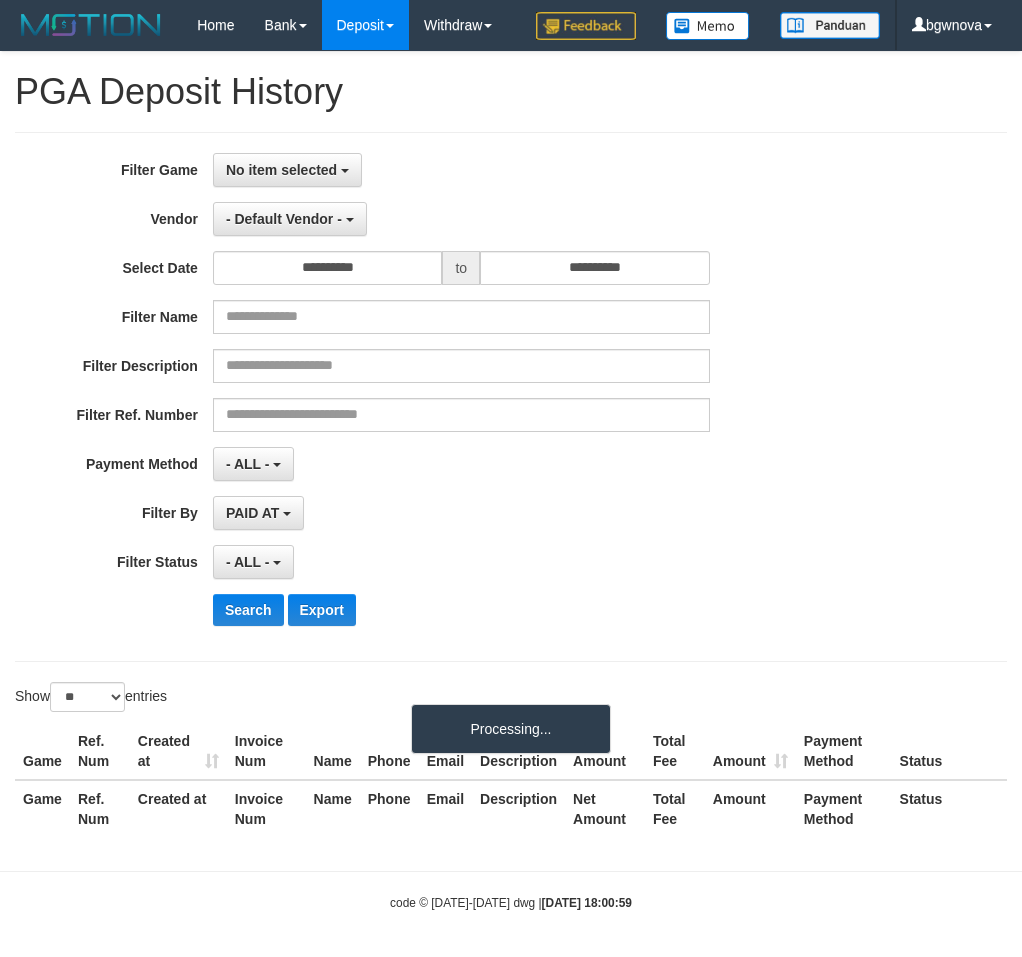 select 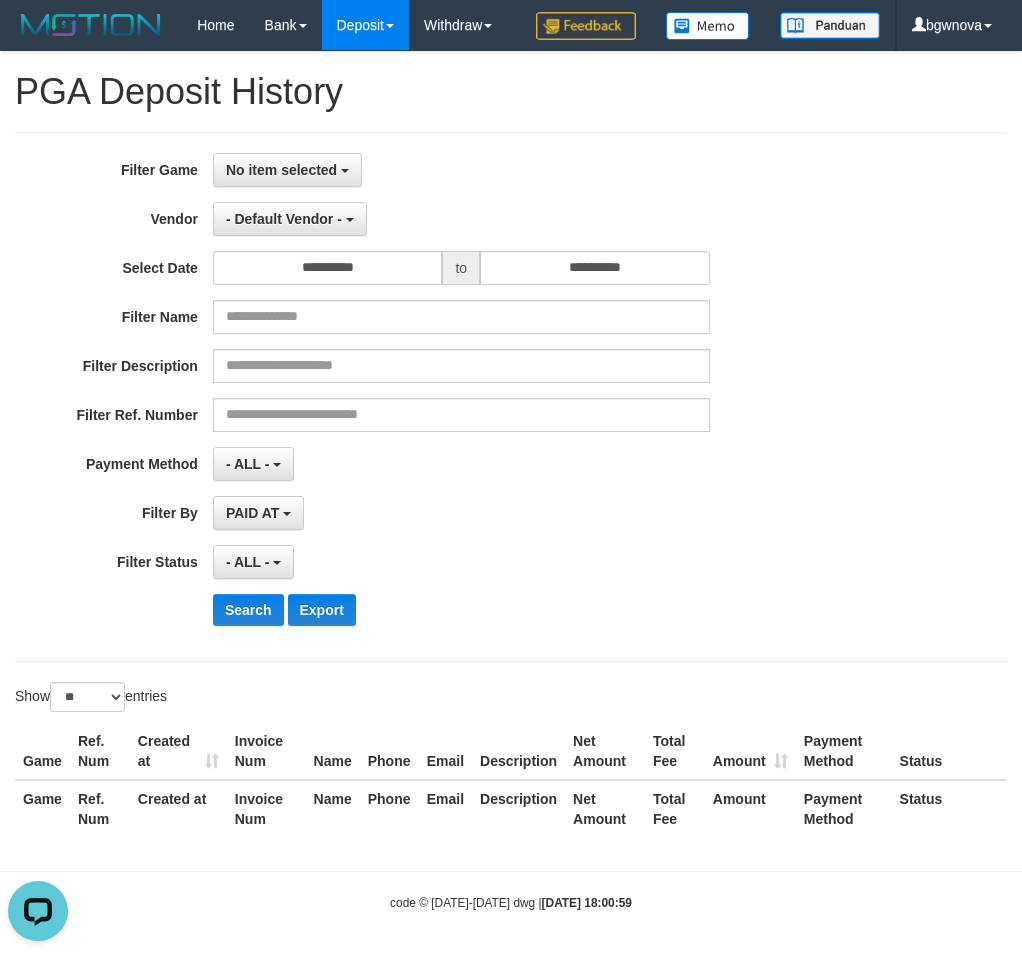 scroll, scrollTop: 0, scrollLeft: 0, axis: both 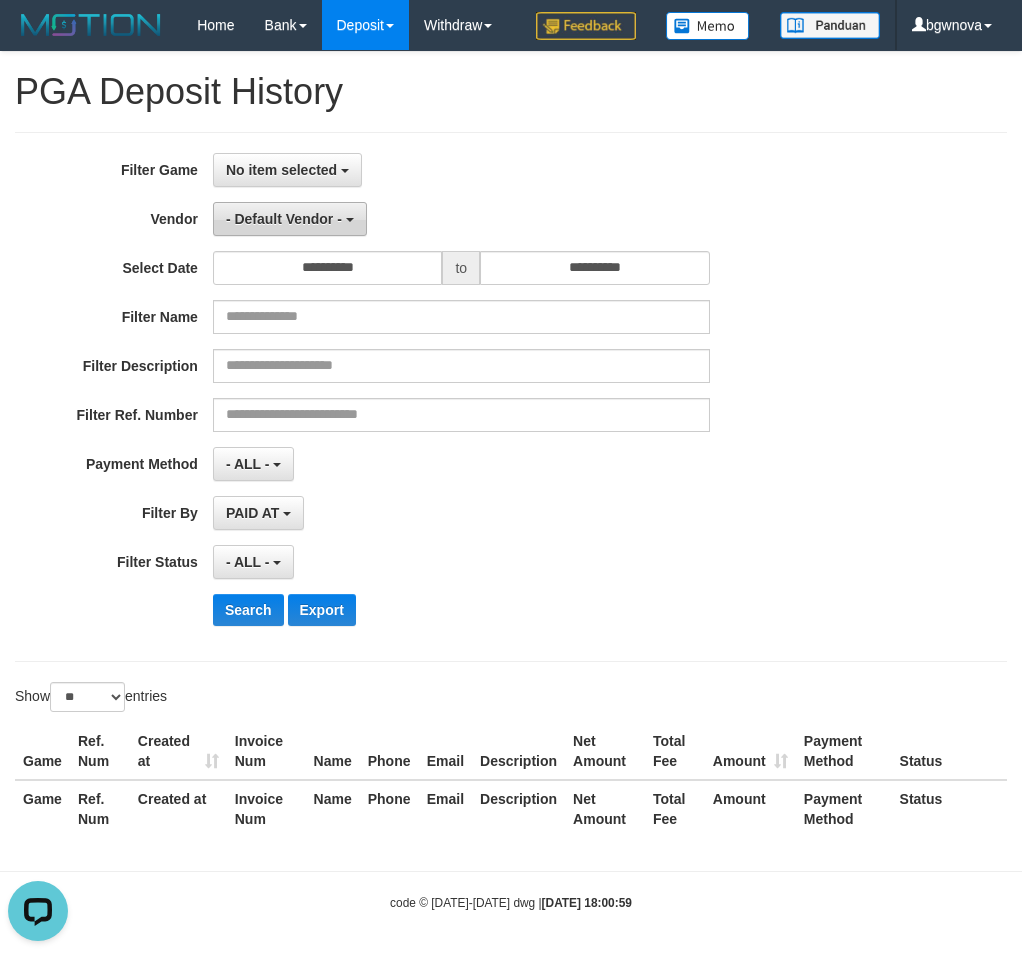 click at bounding box center [350, 220] 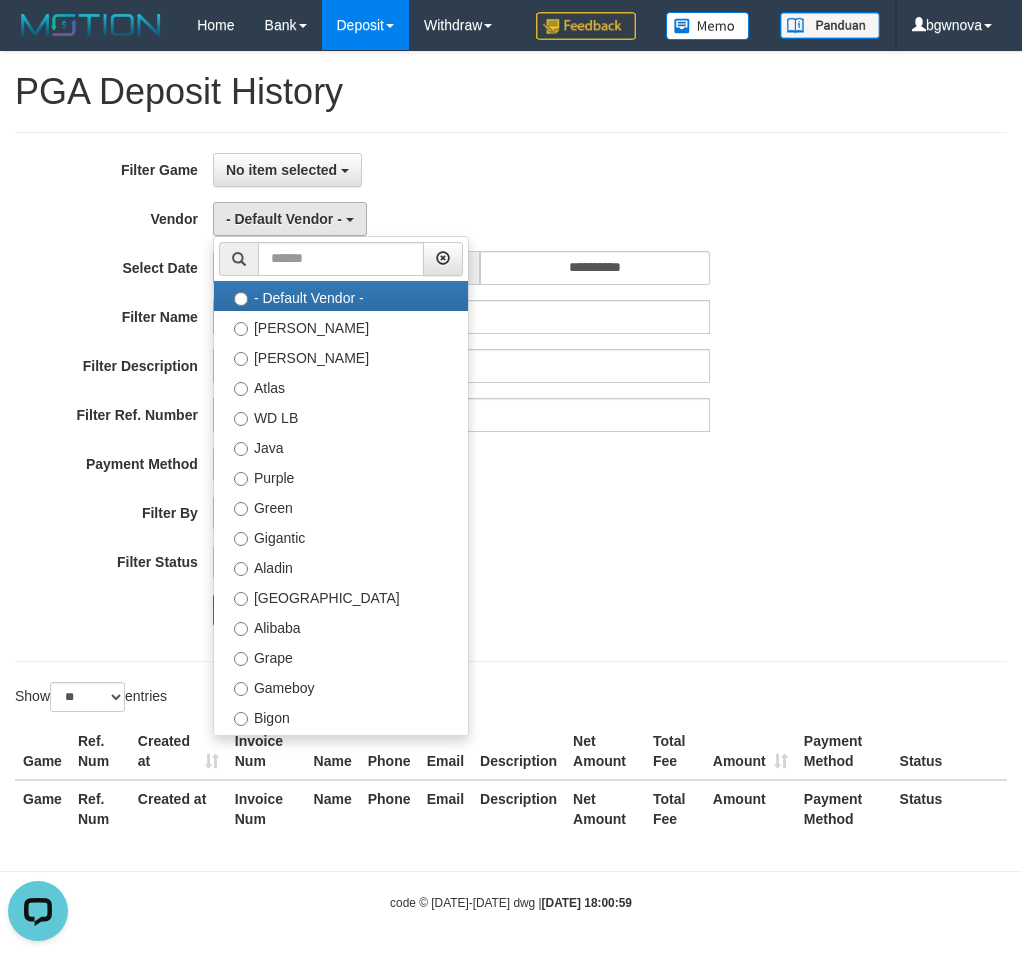 click on "No item selected    SELECT GAME
[ITOTO] BUNTOGEL" at bounding box center (461, 170) 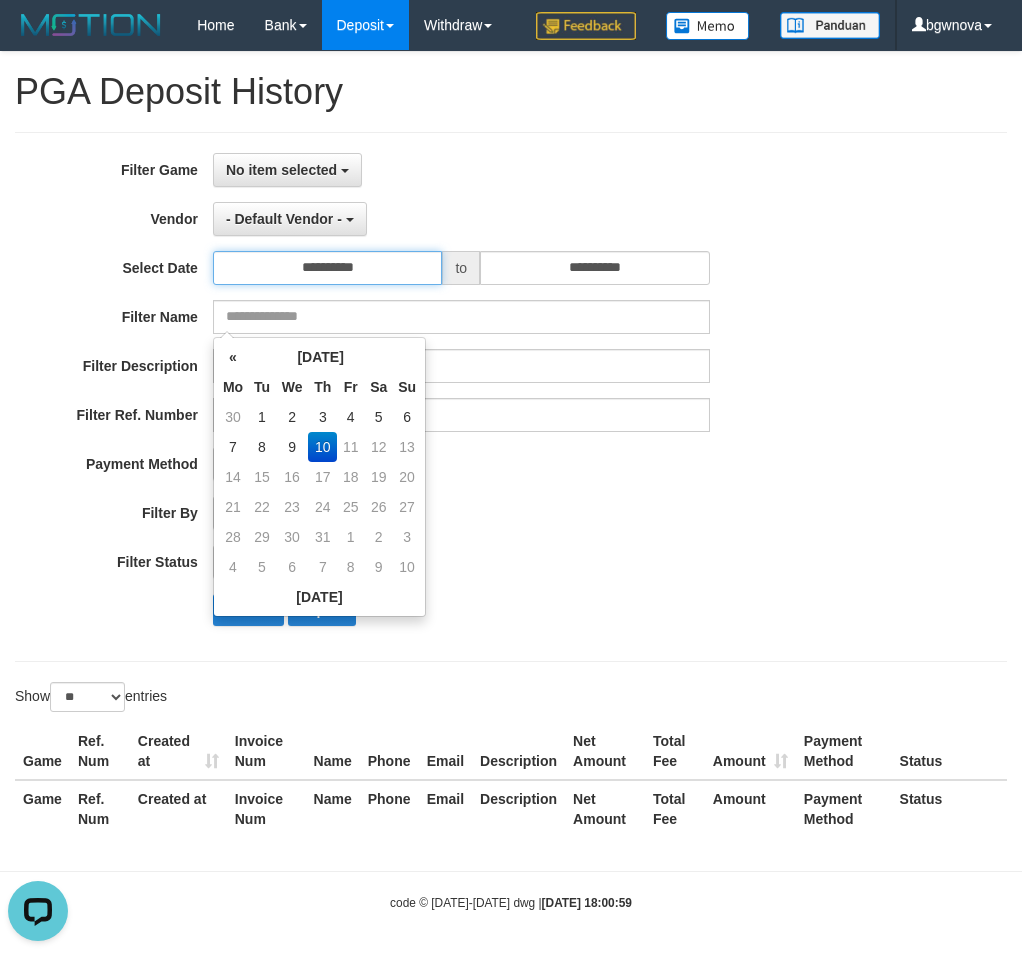 click on "**********" at bounding box center [328, 268] 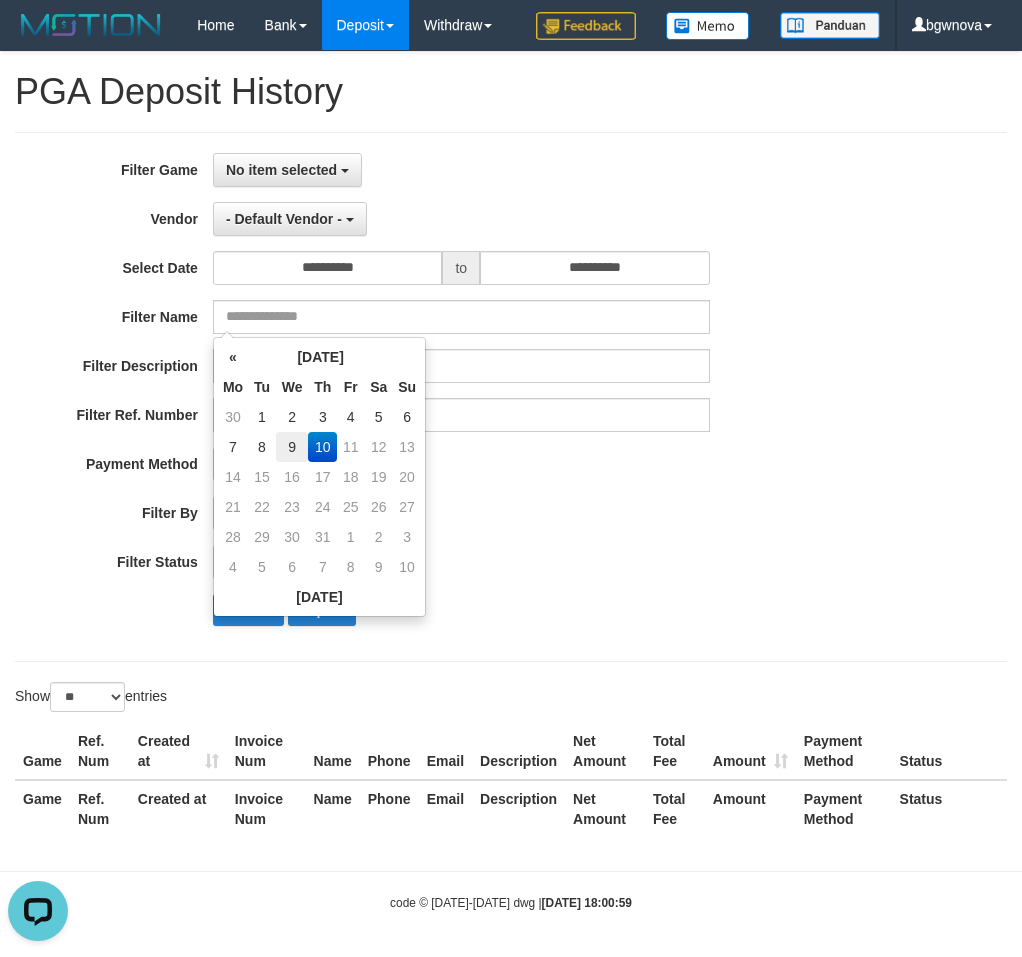 click on "9" at bounding box center (292, 447) 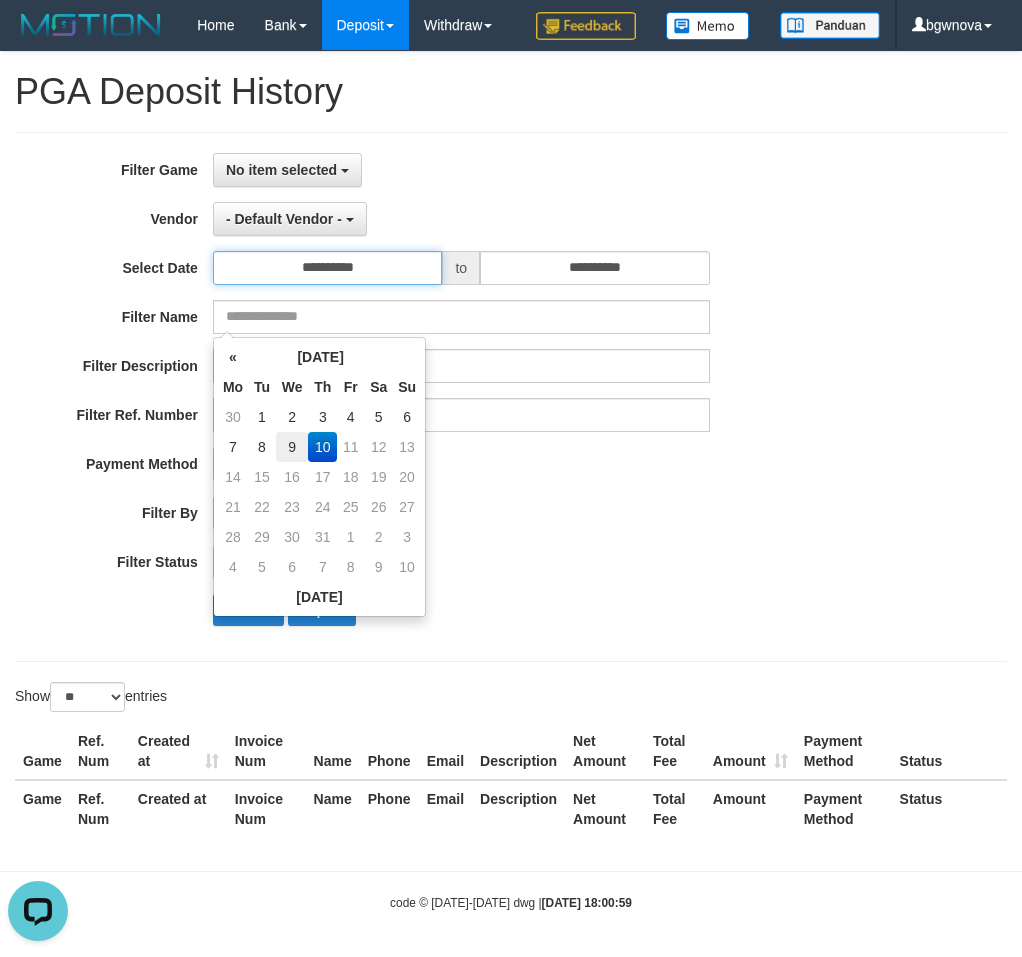 type on "**********" 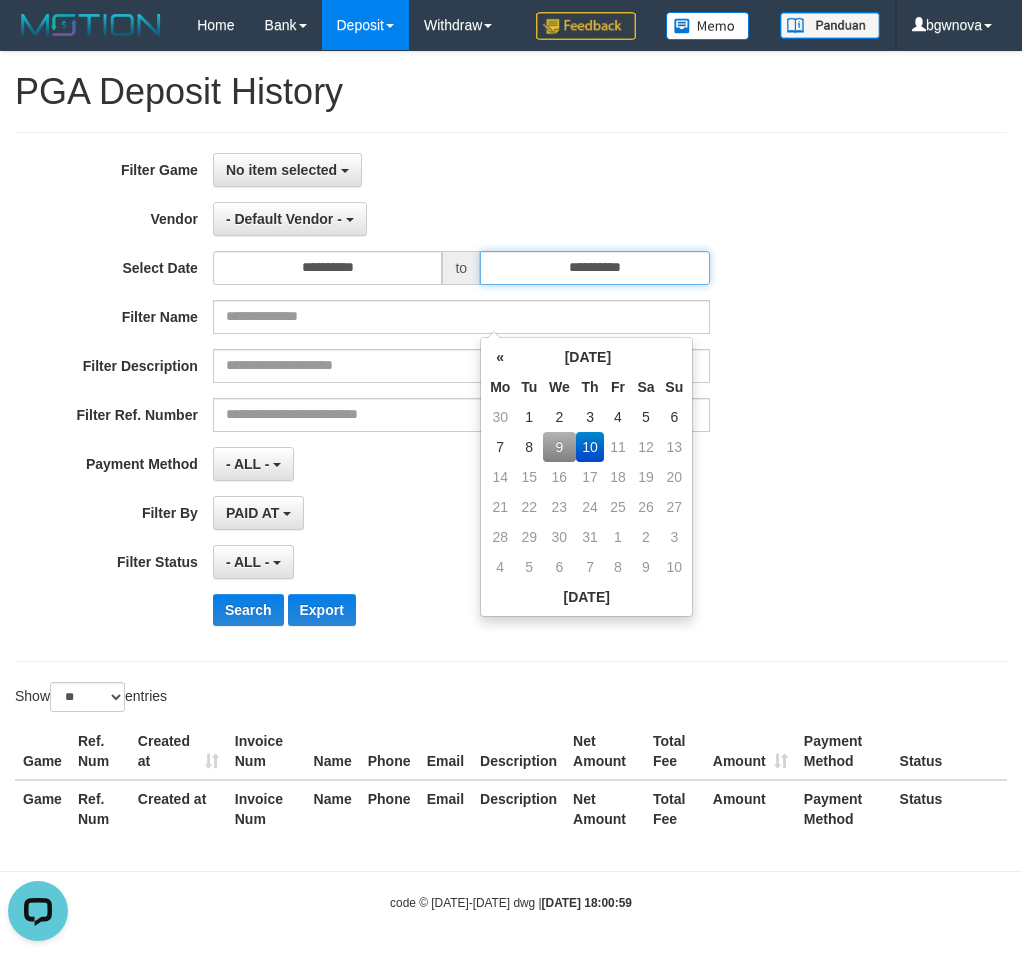 click on "**********" at bounding box center (595, 268) 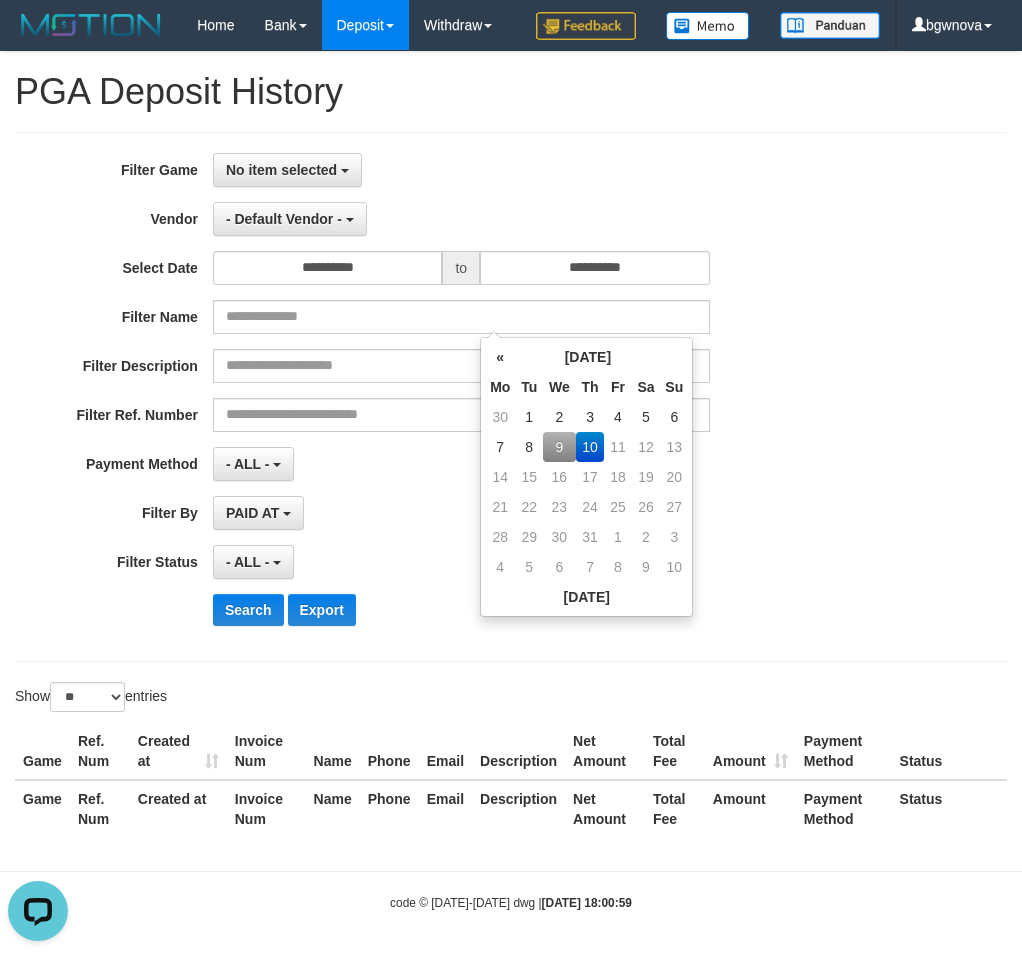 click on "9" at bounding box center (559, 447) 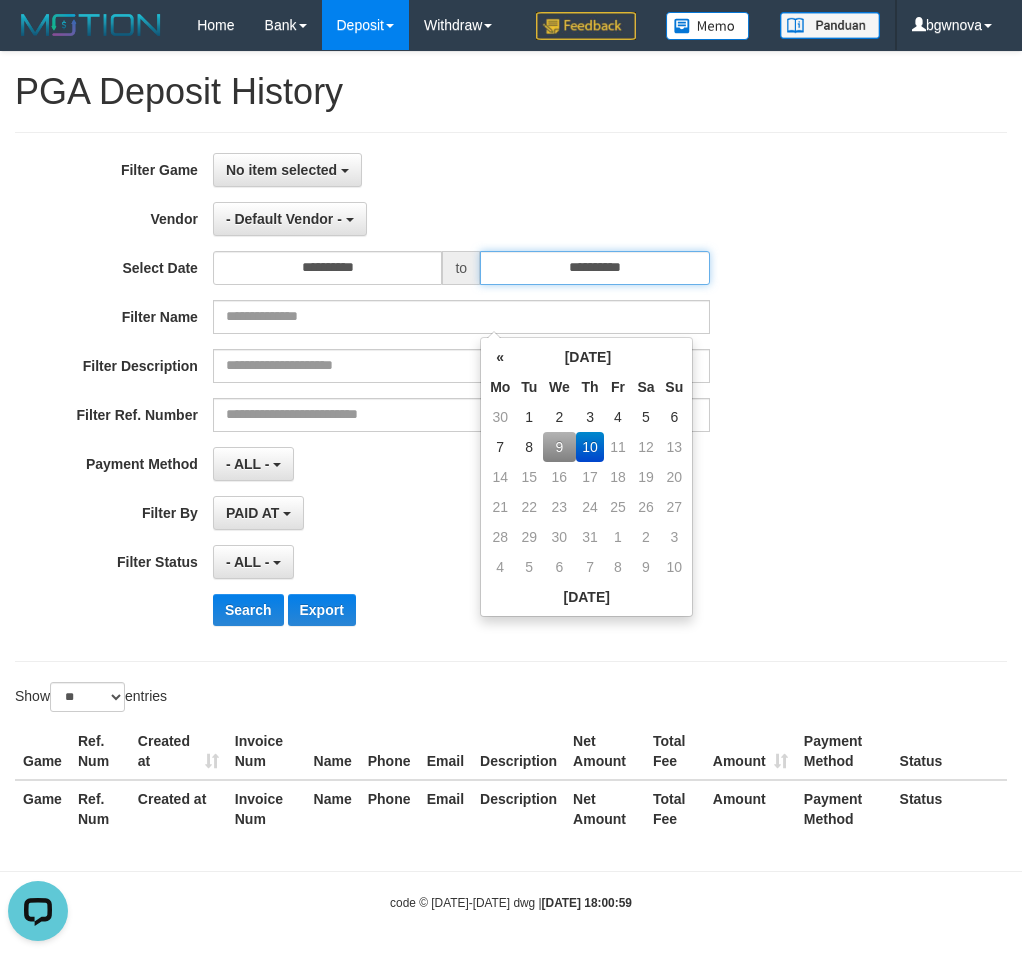 type on "**********" 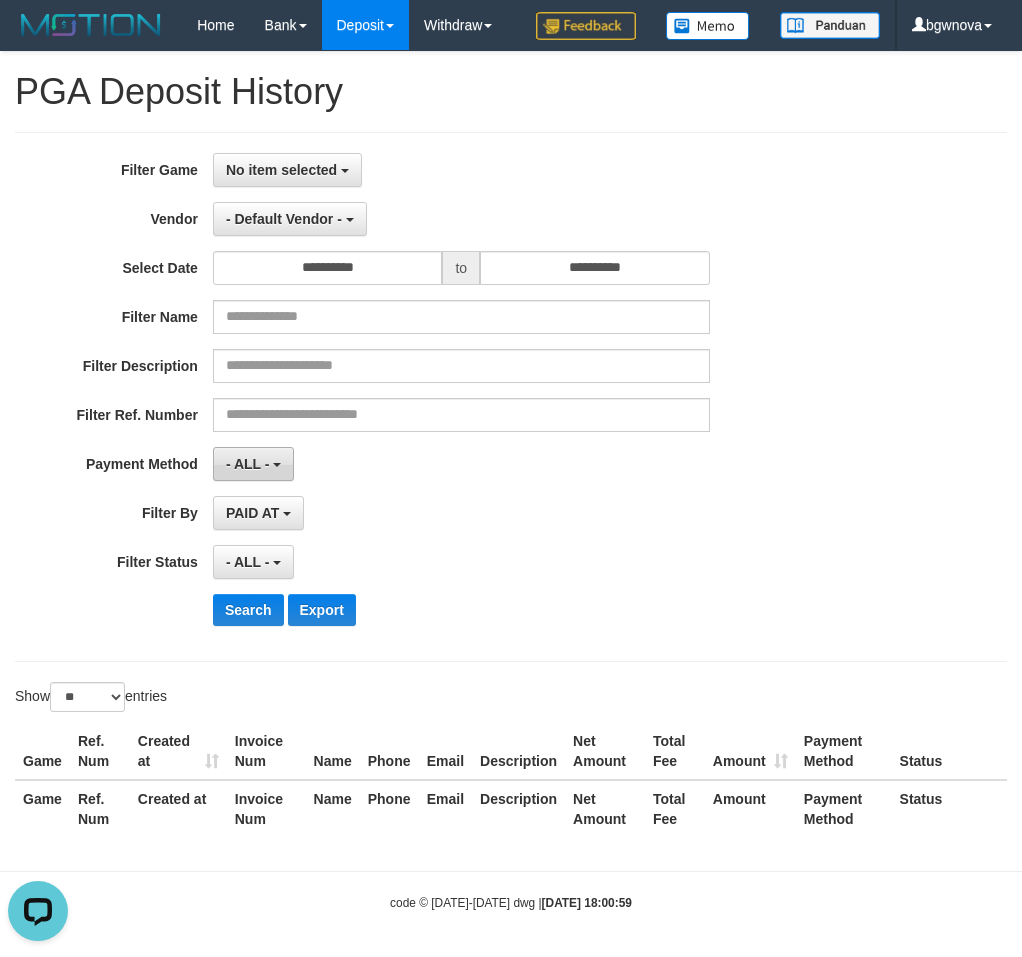 click on "- ALL -" at bounding box center [248, 464] 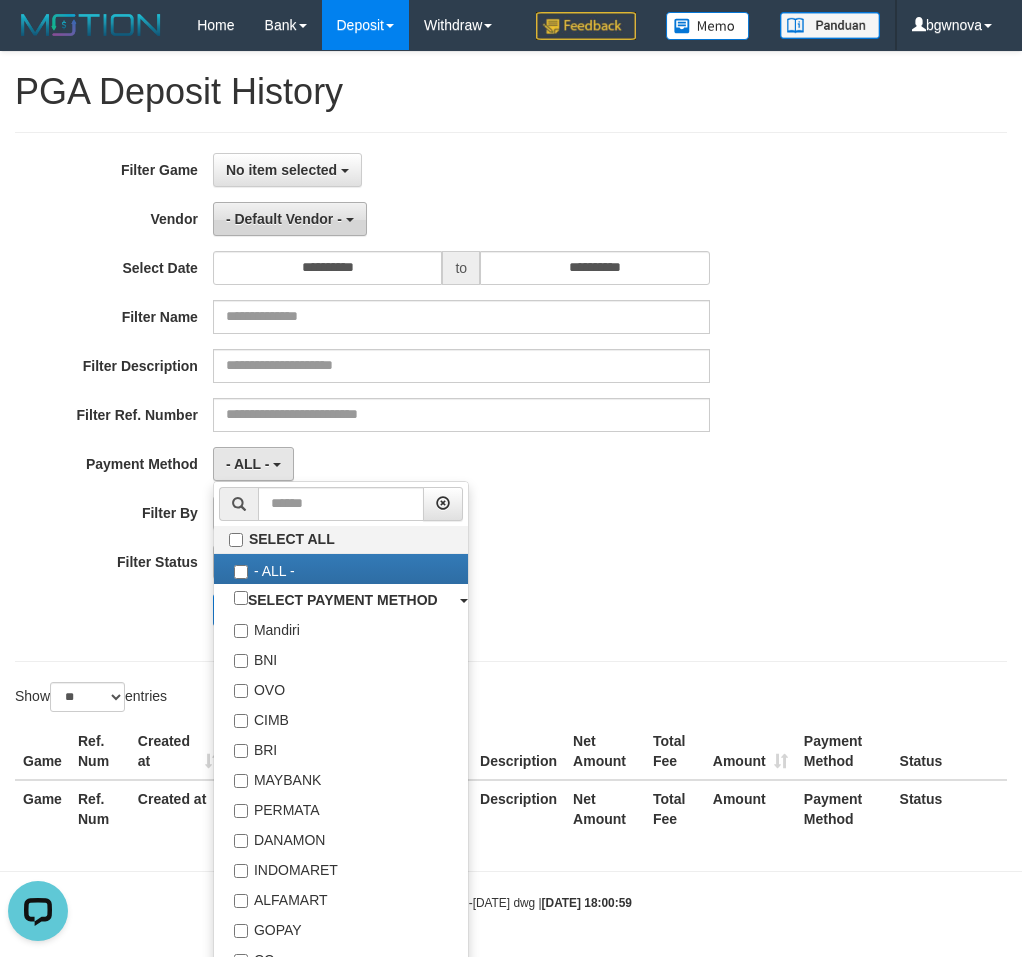 click on "- Default Vendor -" at bounding box center [284, 219] 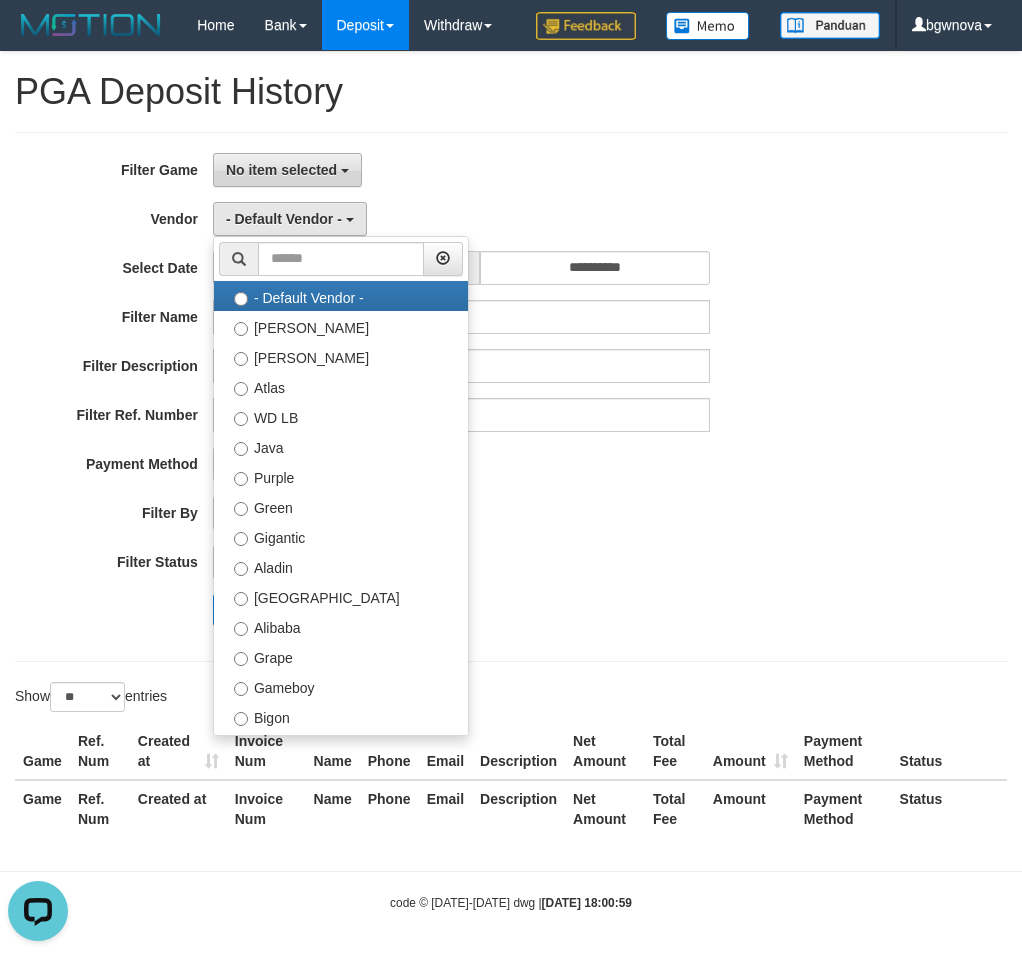 click on "No item selected" at bounding box center [281, 170] 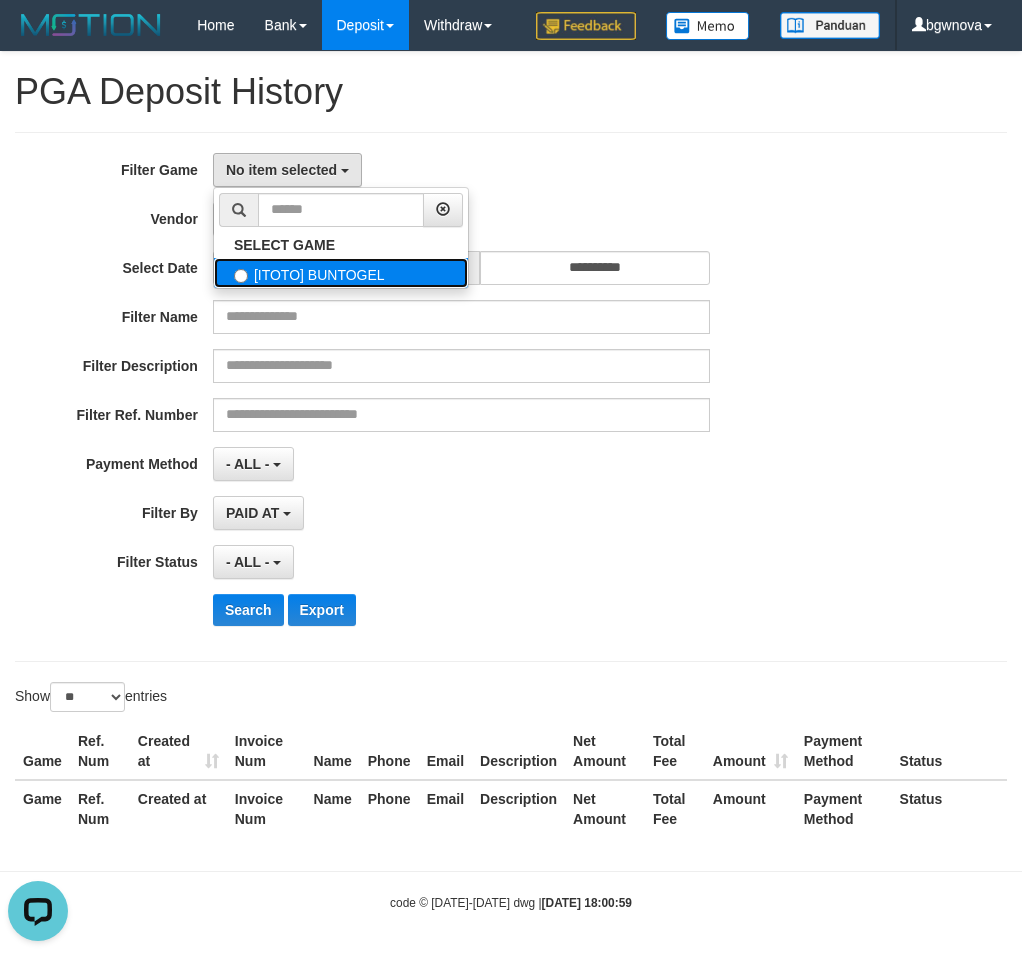 click on "[ITOTO] BUNTOGEL" at bounding box center (341, 273) 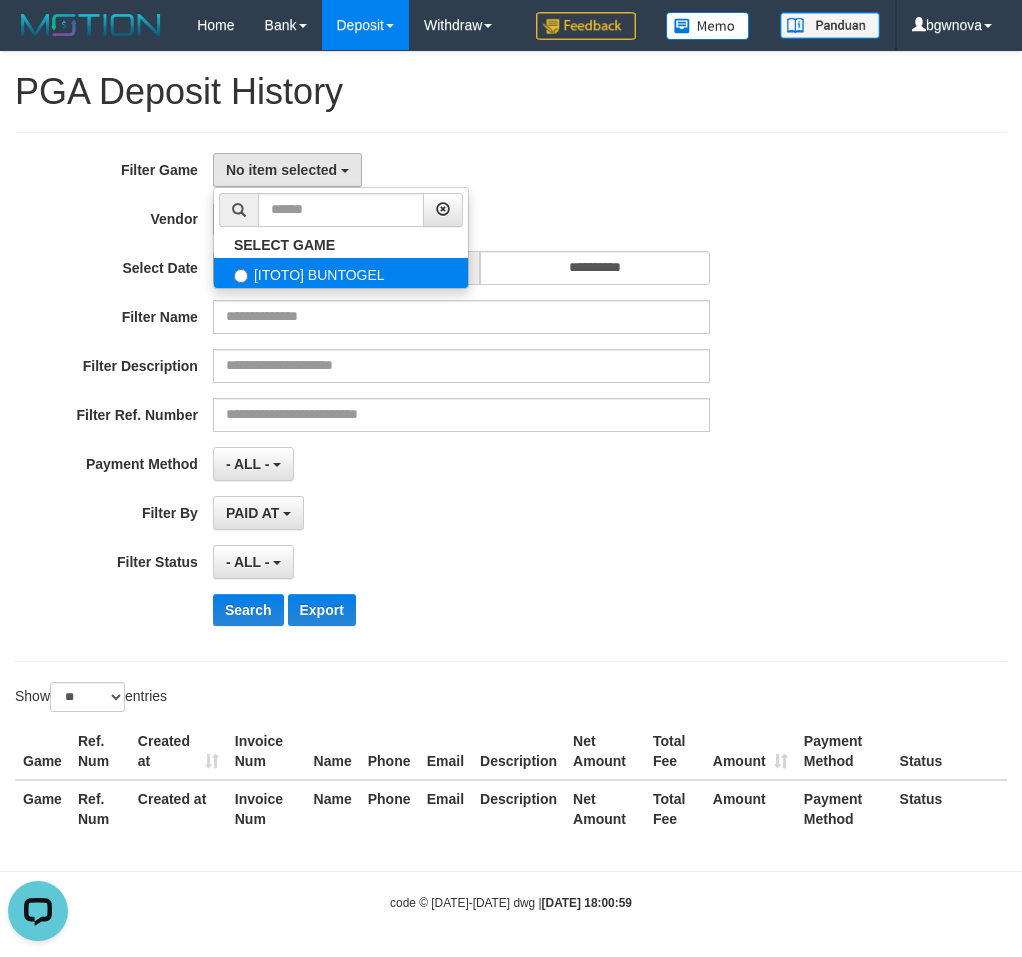 select on "****" 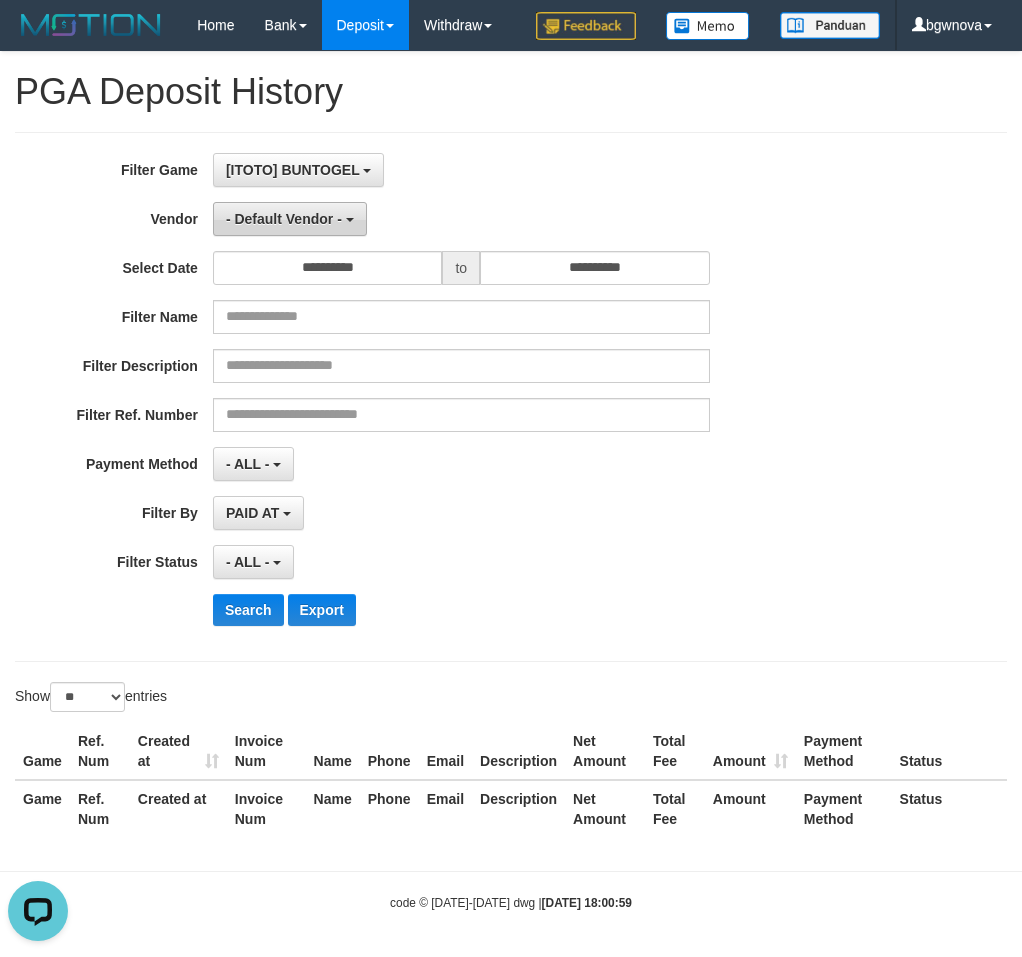 click on "- Default Vendor -" at bounding box center [284, 219] 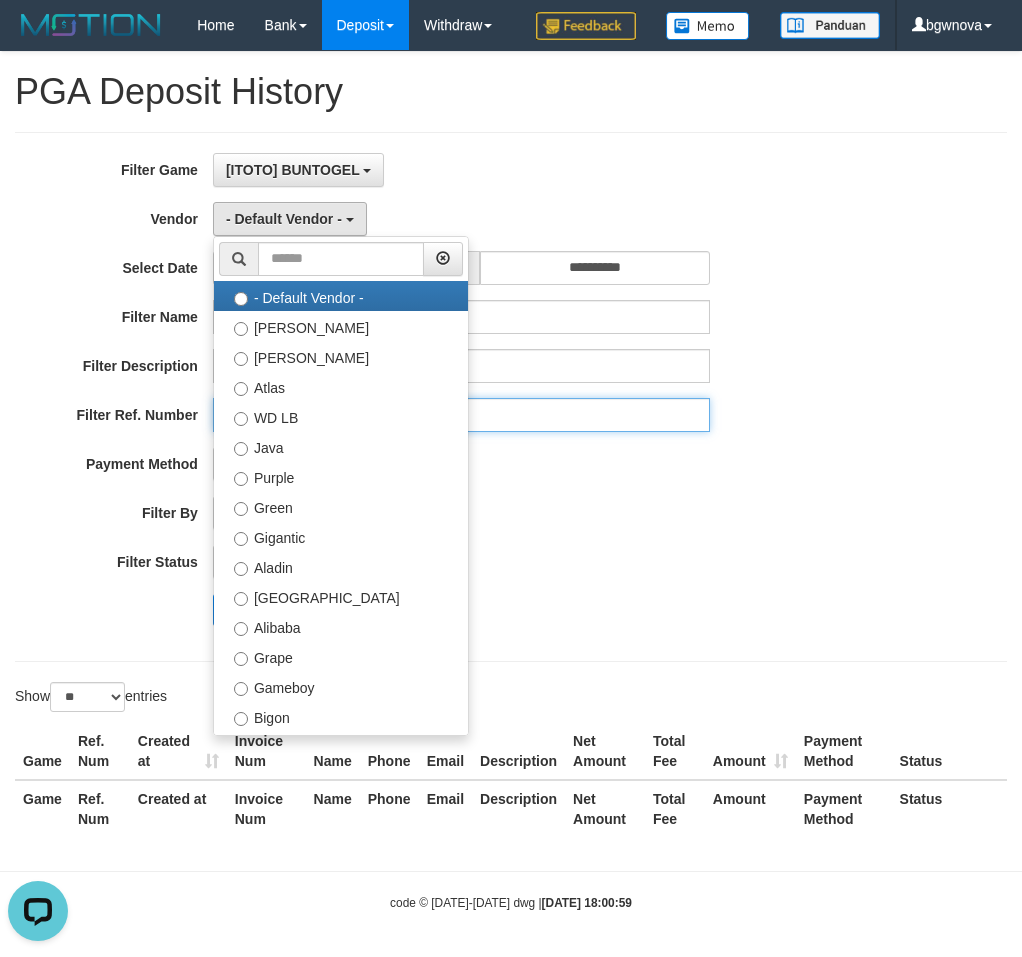 click at bounding box center (461, 415) 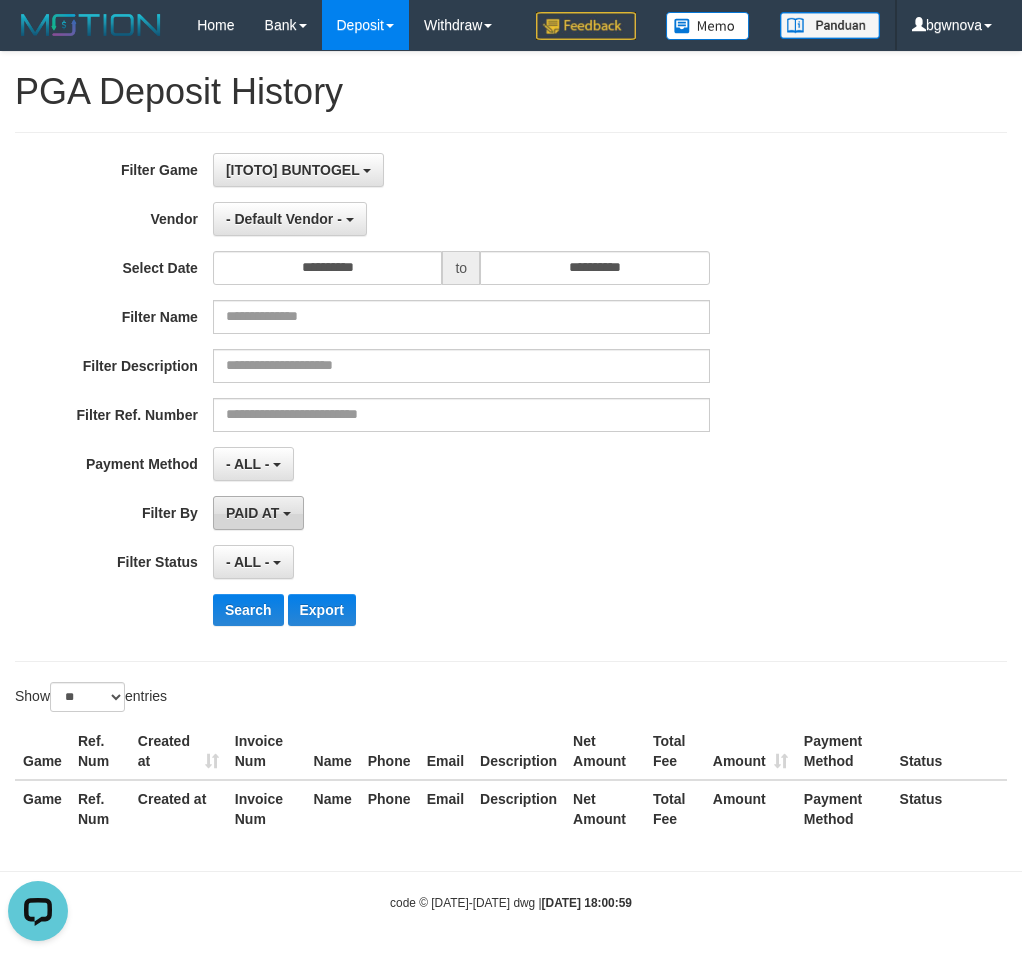 click on "PAID AT" at bounding box center (258, 513) 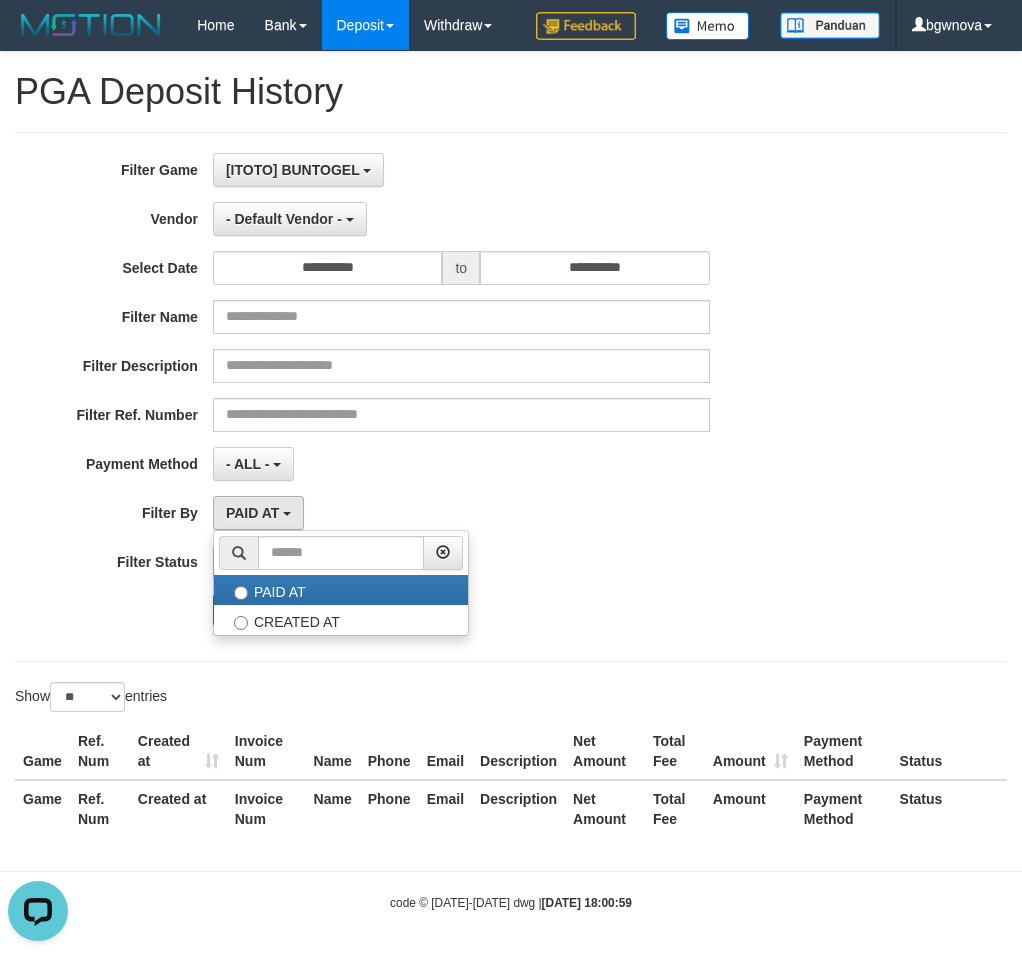 click on "- ALL -    SELECT ALL  - ALL -  SELECT PAYMENT METHOD
Mandiri
BNI
OVO
CIMB
BRI
MAYBANK
PERMATA
DANAMON
INDOMARET
ALFAMART
GOPAY
CC
BCA
QRIS
SINARMAS
LINKAJA
SHOPEEPAY
ATMBERSAMA
[PERSON_NAME]
ARTHAGRAHA
SAMPOERNA
OCBCNISP" at bounding box center [461, 464] 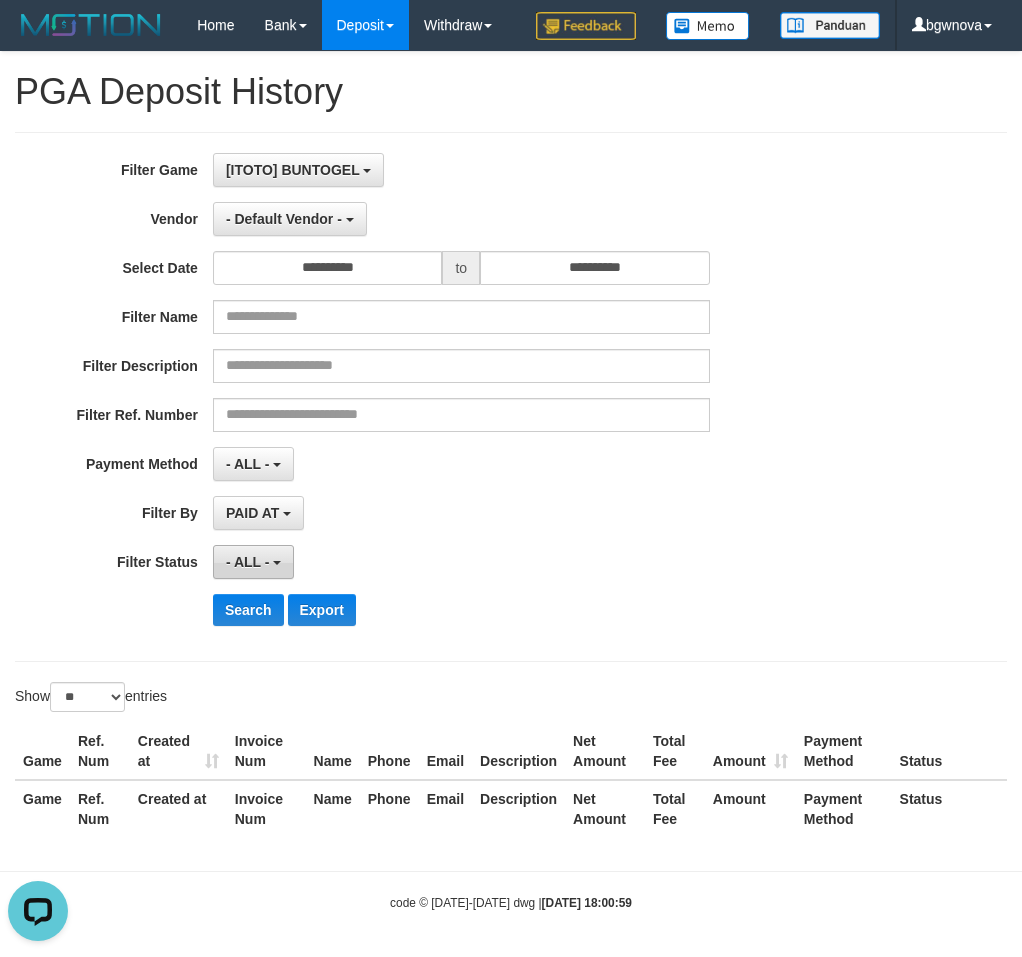 click on "- ALL -" at bounding box center [253, 562] 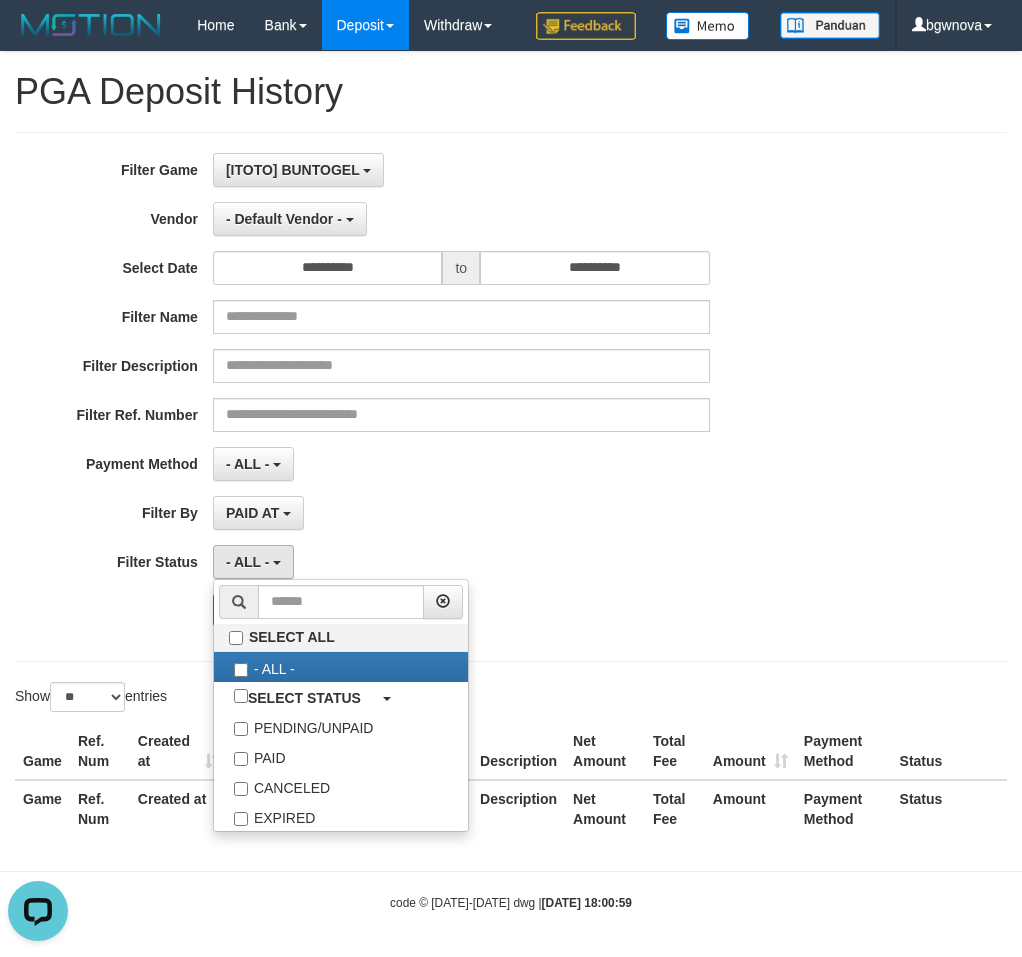click on "PAID AT
PAID AT
CREATED AT" at bounding box center [461, 513] 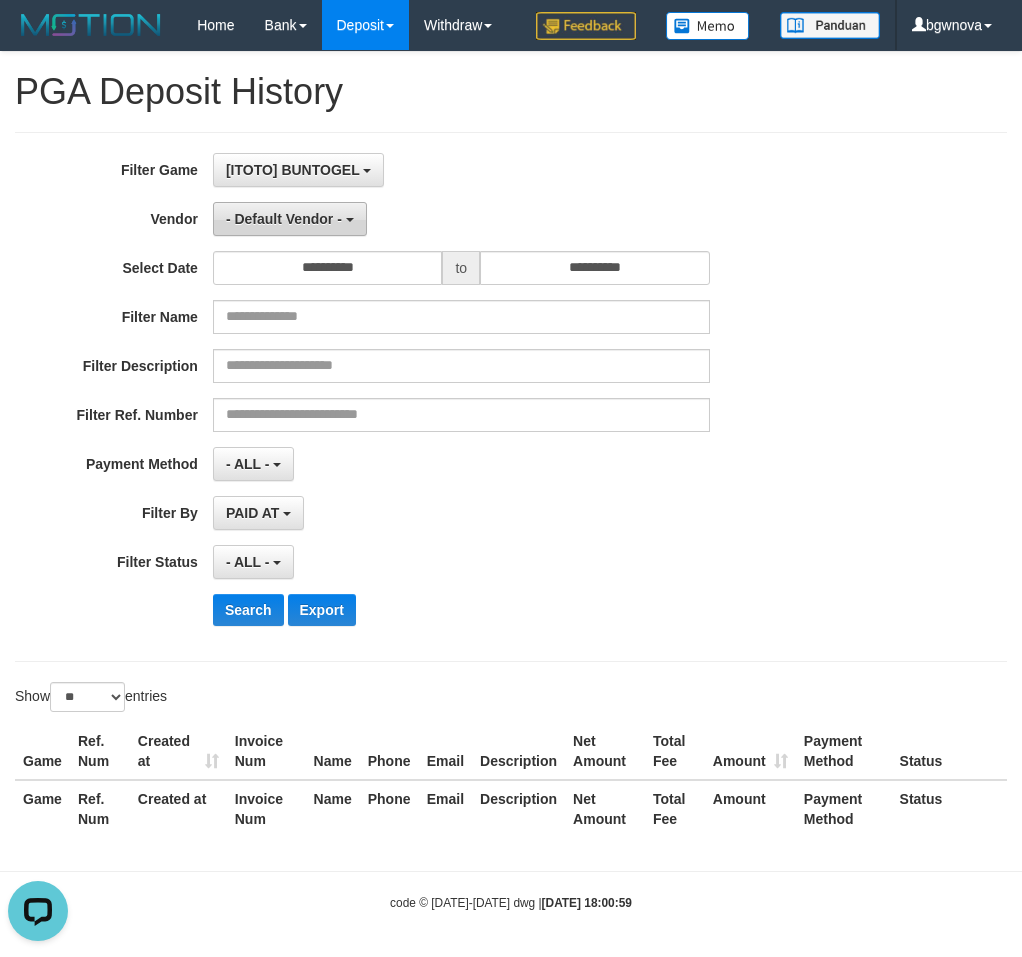 click on "- Default Vendor -" at bounding box center (290, 219) 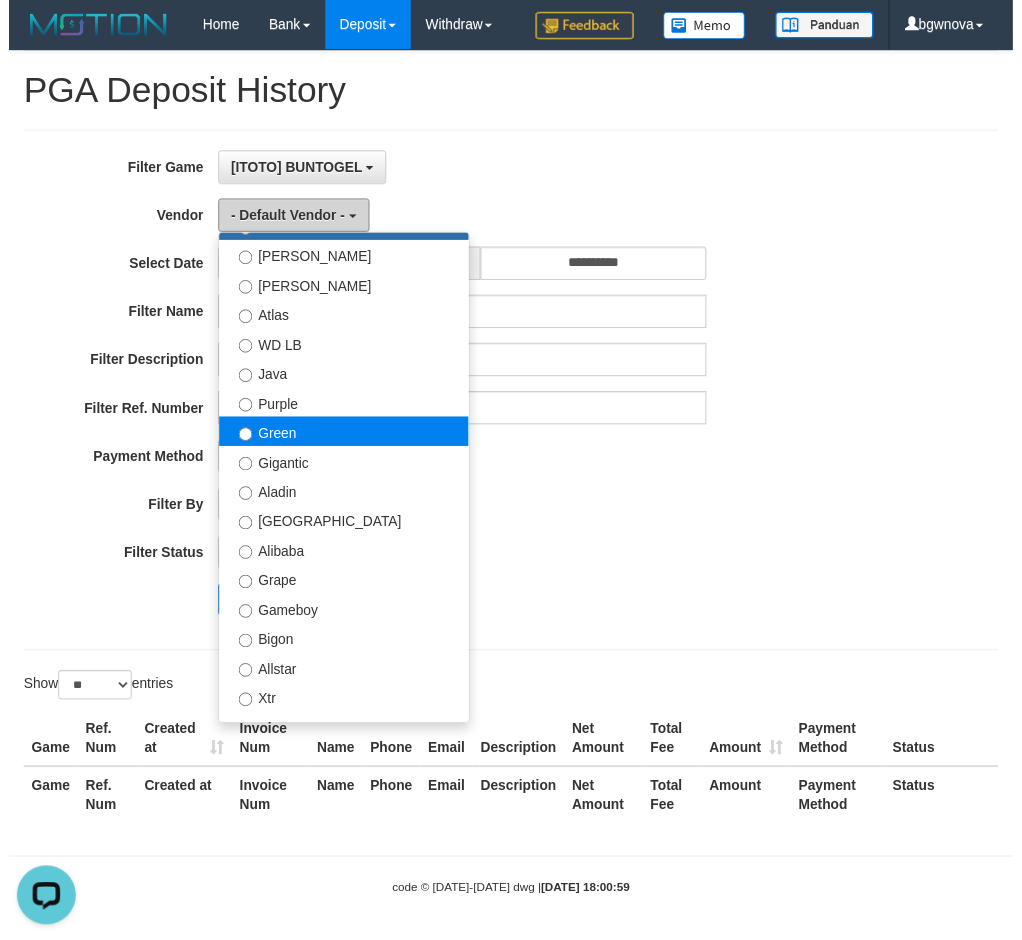 scroll, scrollTop: 96, scrollLeft: 0, axis: vertical 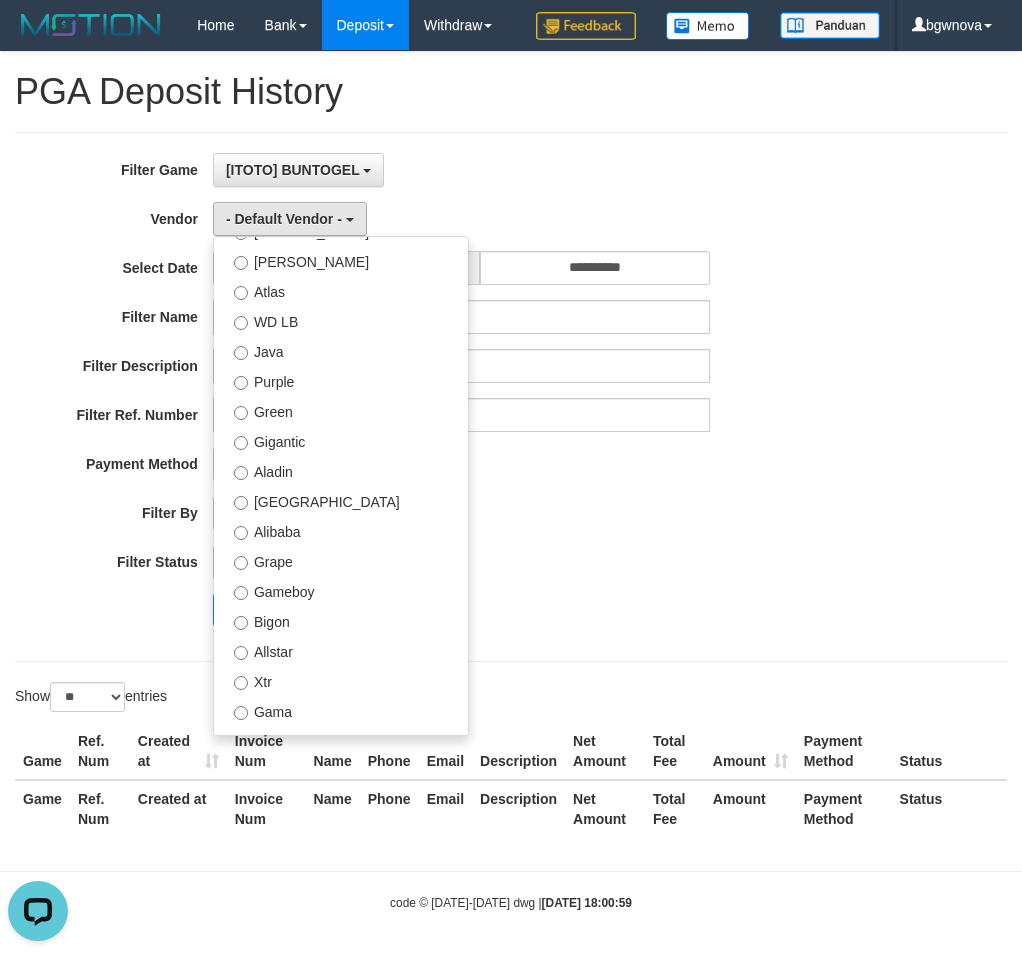 click on "Filter Ref. Number" at bounding box center [426, 415] 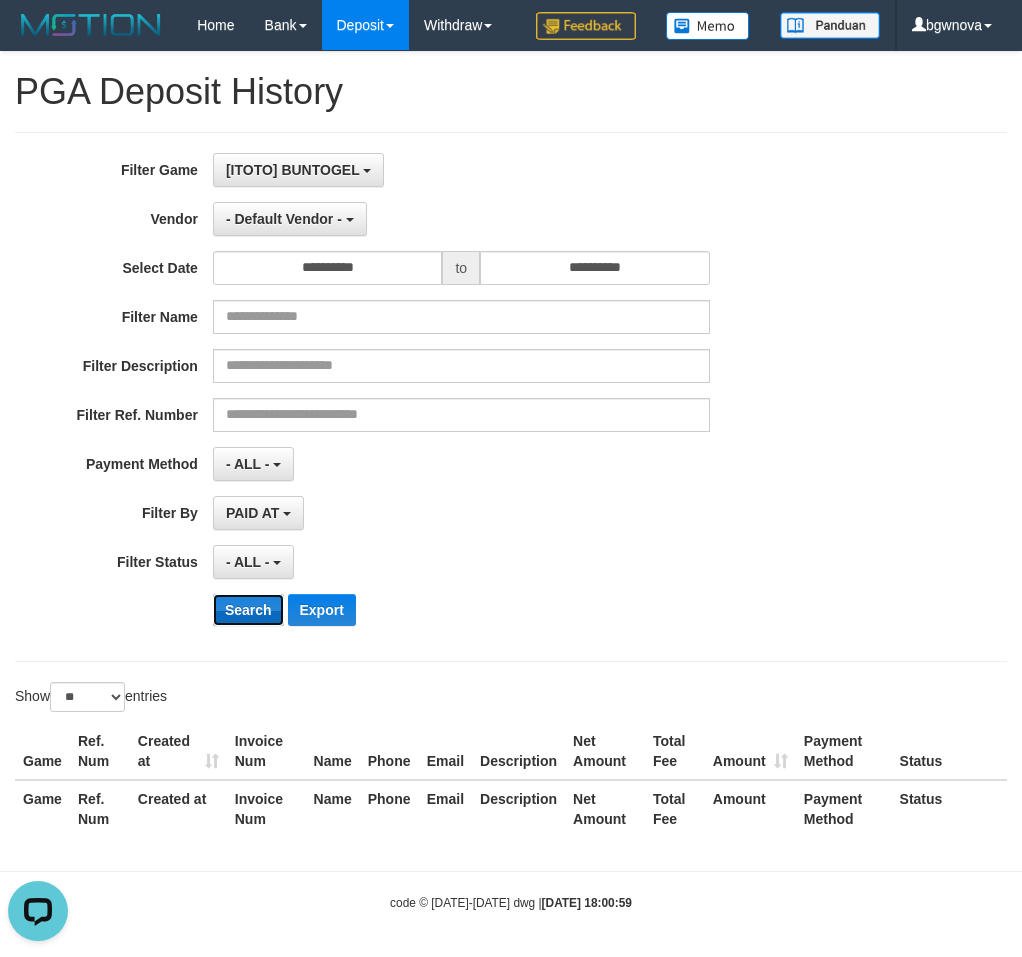 click on "Search" at bounding box center (248, 610) 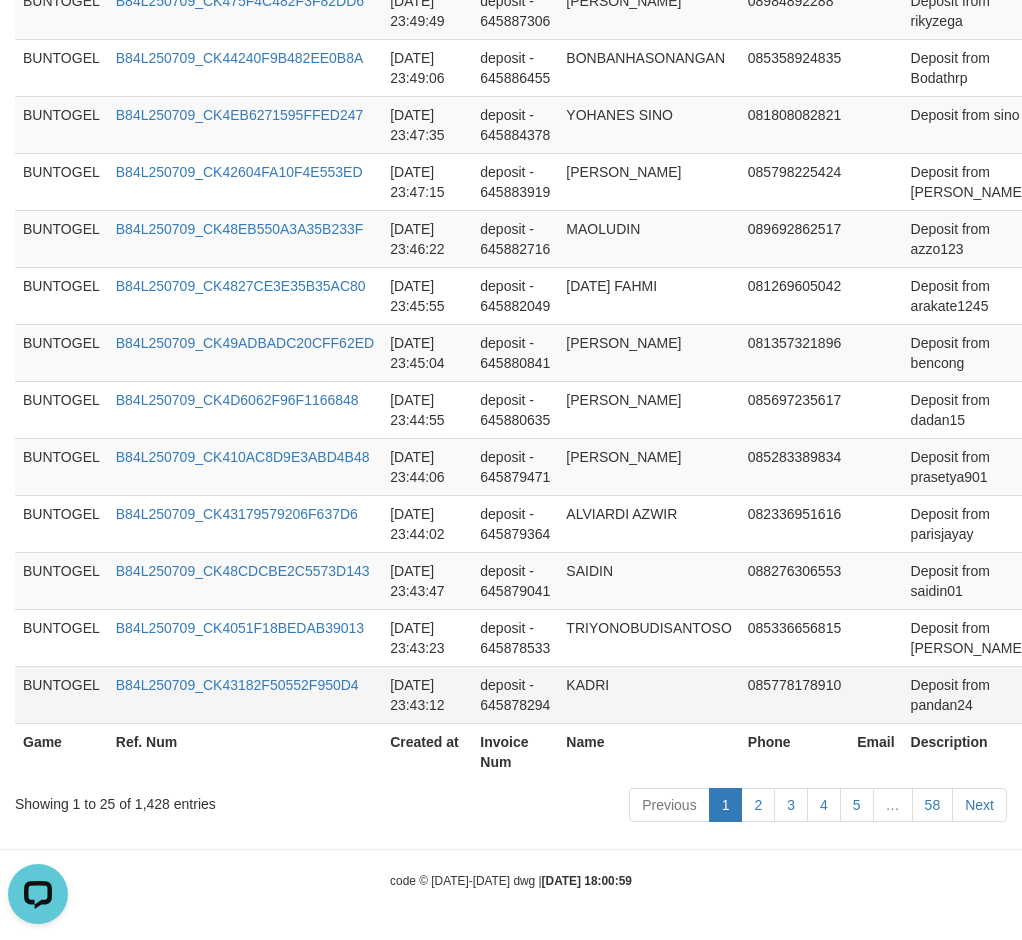 scroll, scrollTop: 1892, scrollLeft: 0, axis: vertical 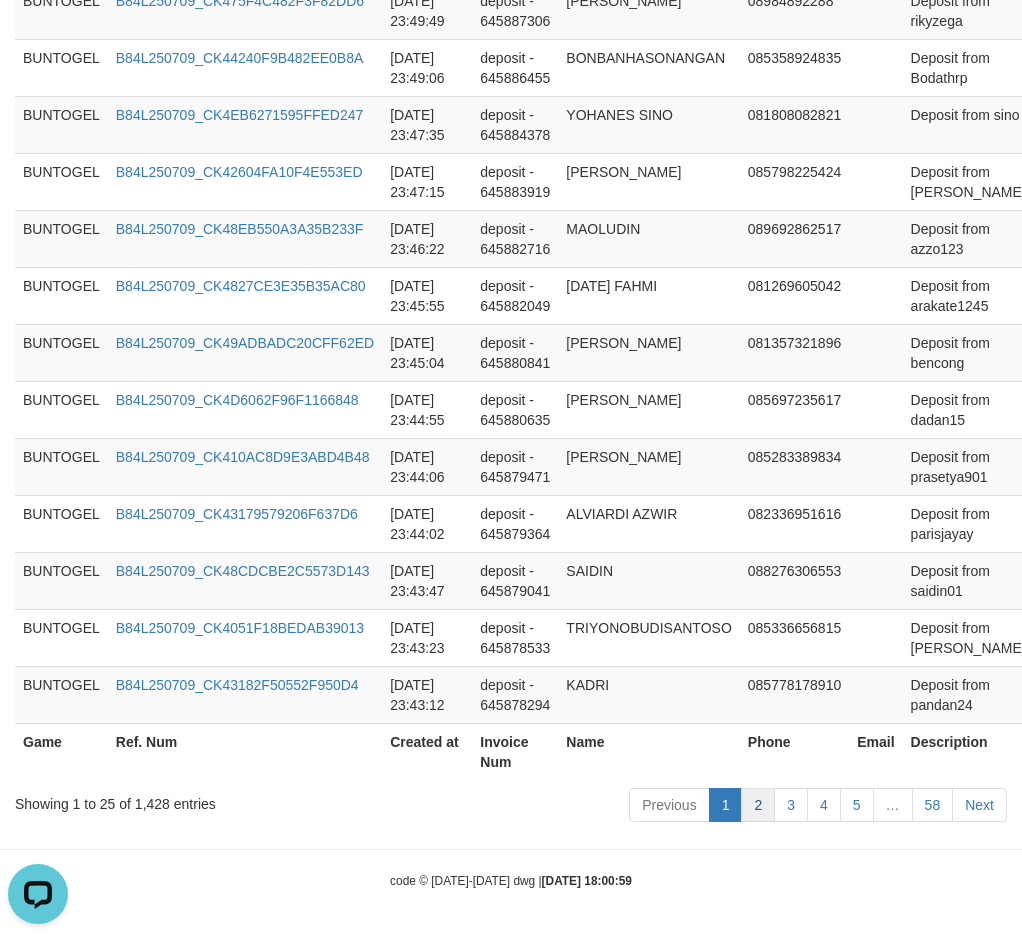 type 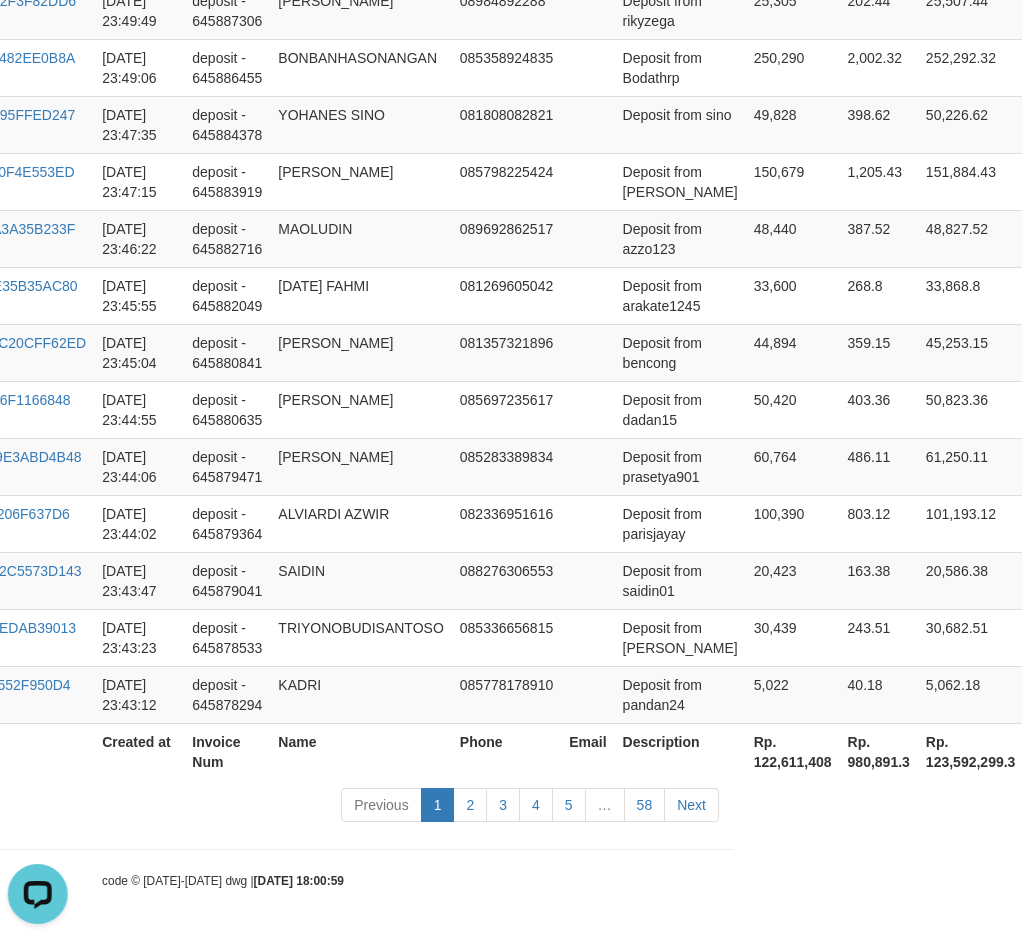 scroll, scrollTop: 1892, scrollLeft: 384, axis: both 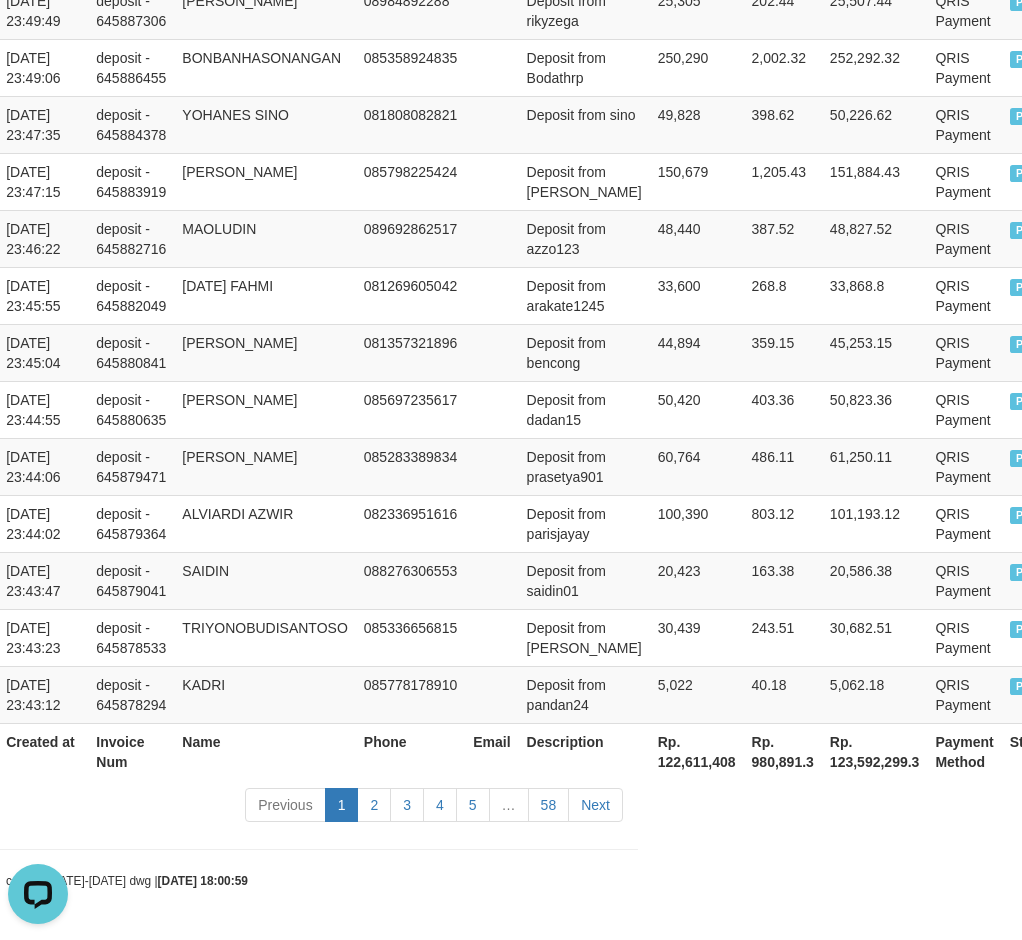 click on "Rp. 122,611,408" at bounding box center [697, 751] 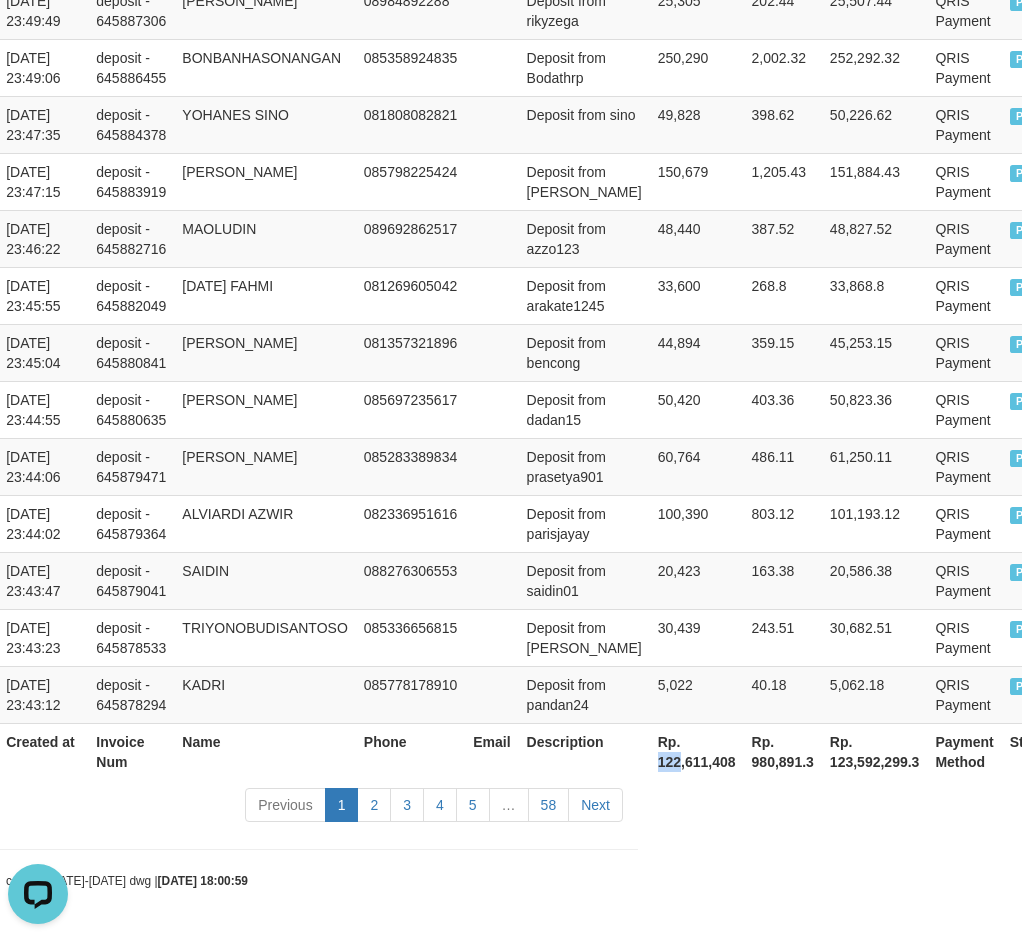 click on "Rp. 122,611,408" at bounding box center (697, 751) 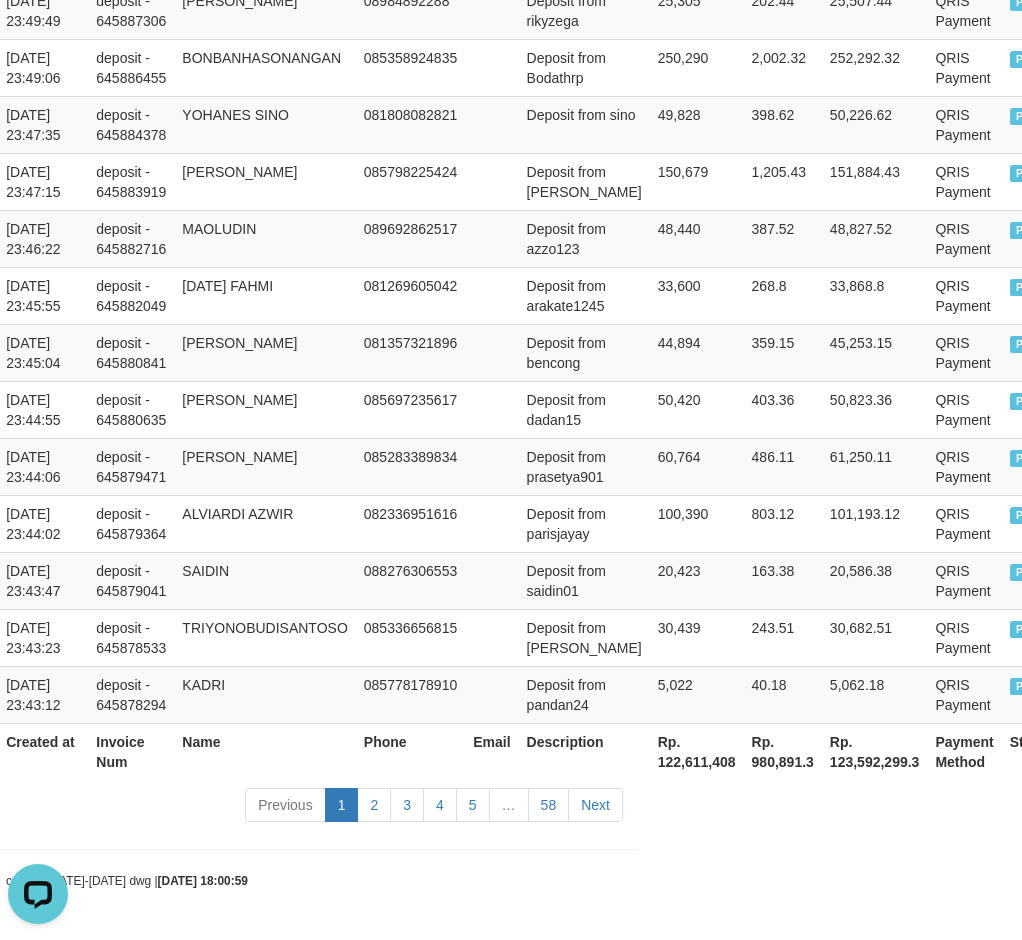 click on "Rp. 122,611,408" at bounding box center (697, 751) 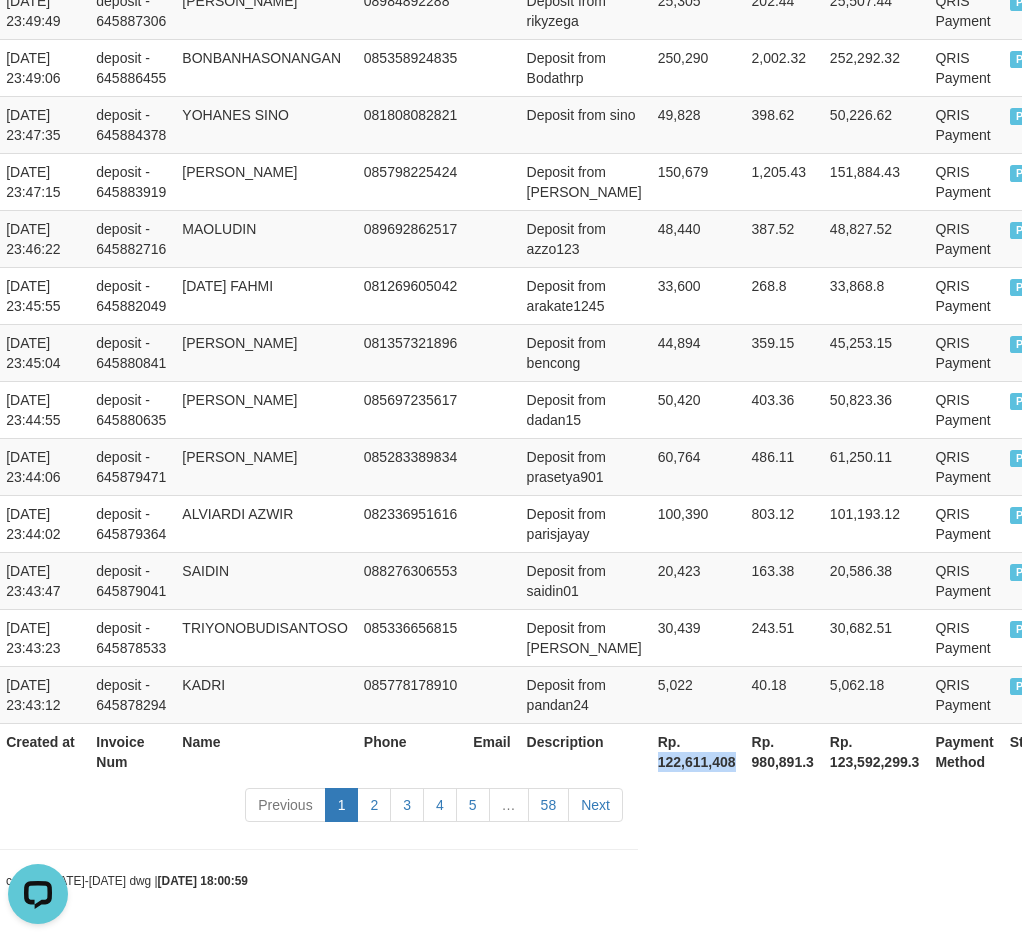 drag, startPoint x: 617, startPoint y: 764, endPoint x: 699, endPoint y: 767, distance: 82.05486 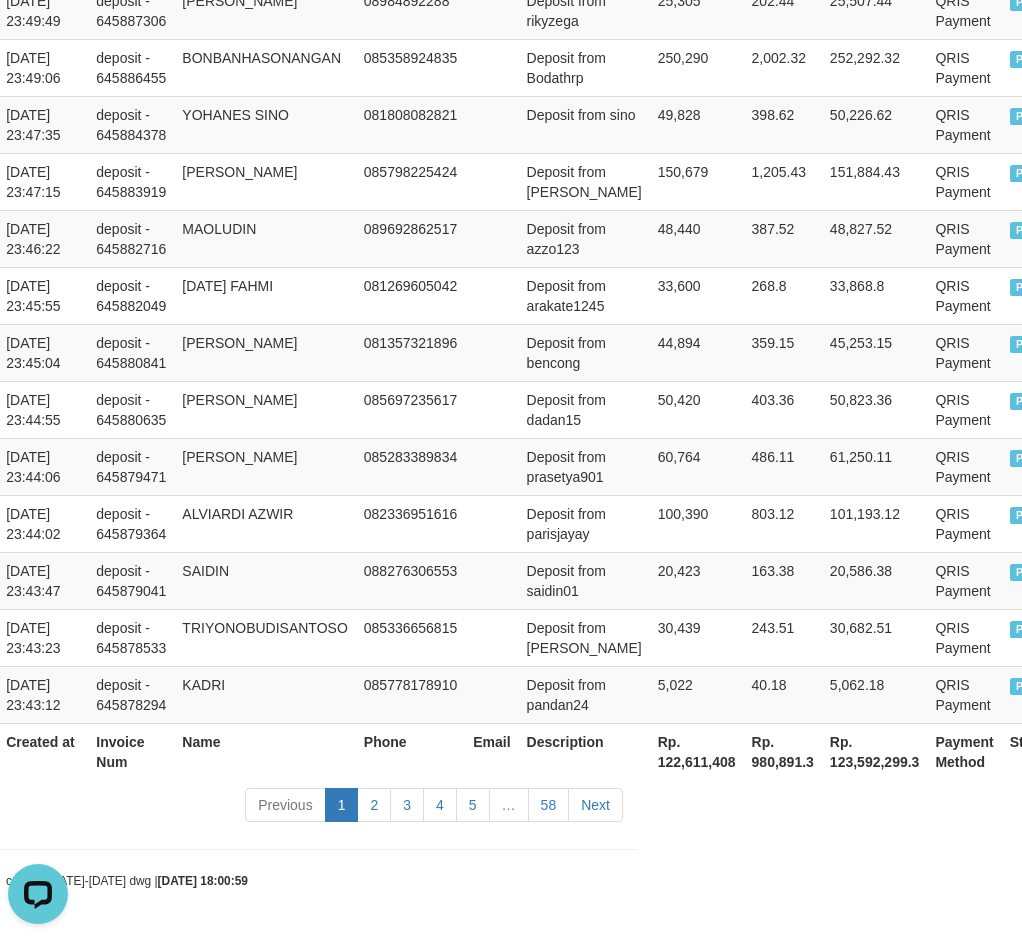 click on "Rp. 980,891.3" at bounding box center [783, 751] 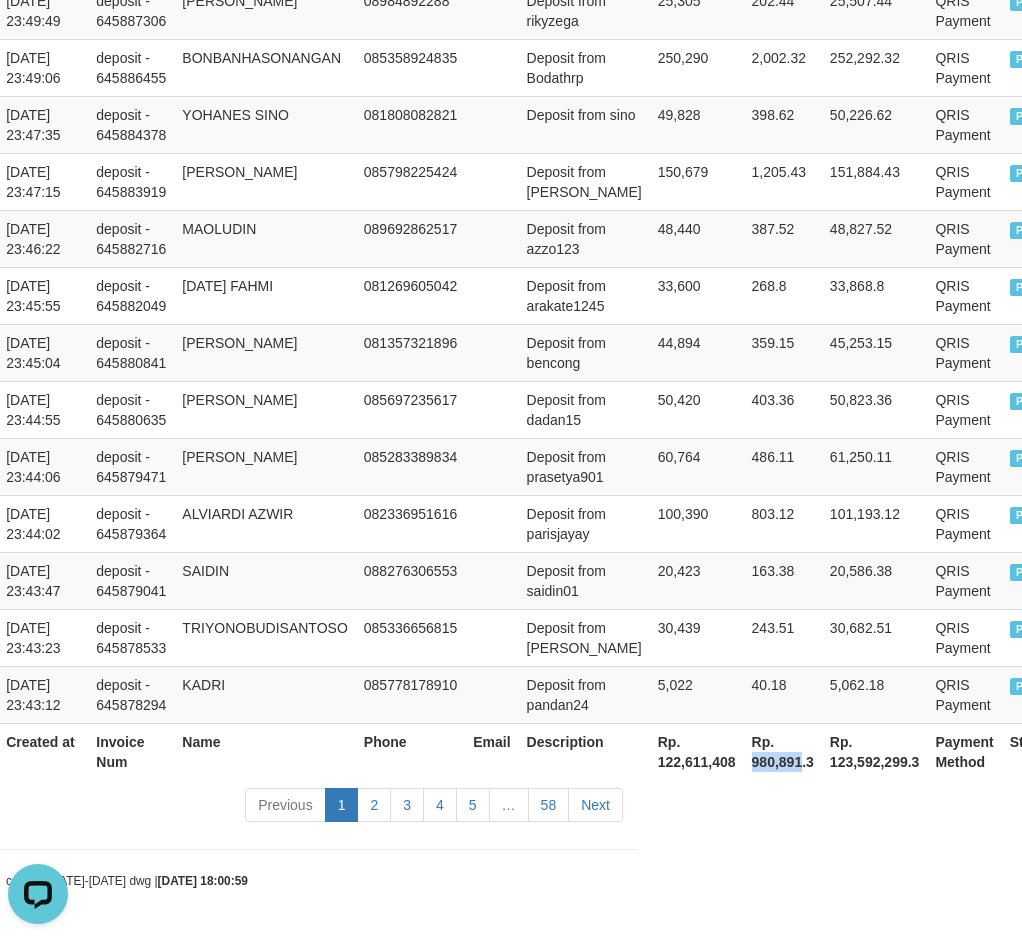 drag, startPoint x: 713, startPoint y: 761, endPoint x: 761, endPoint y: 763, distance: 48.04165 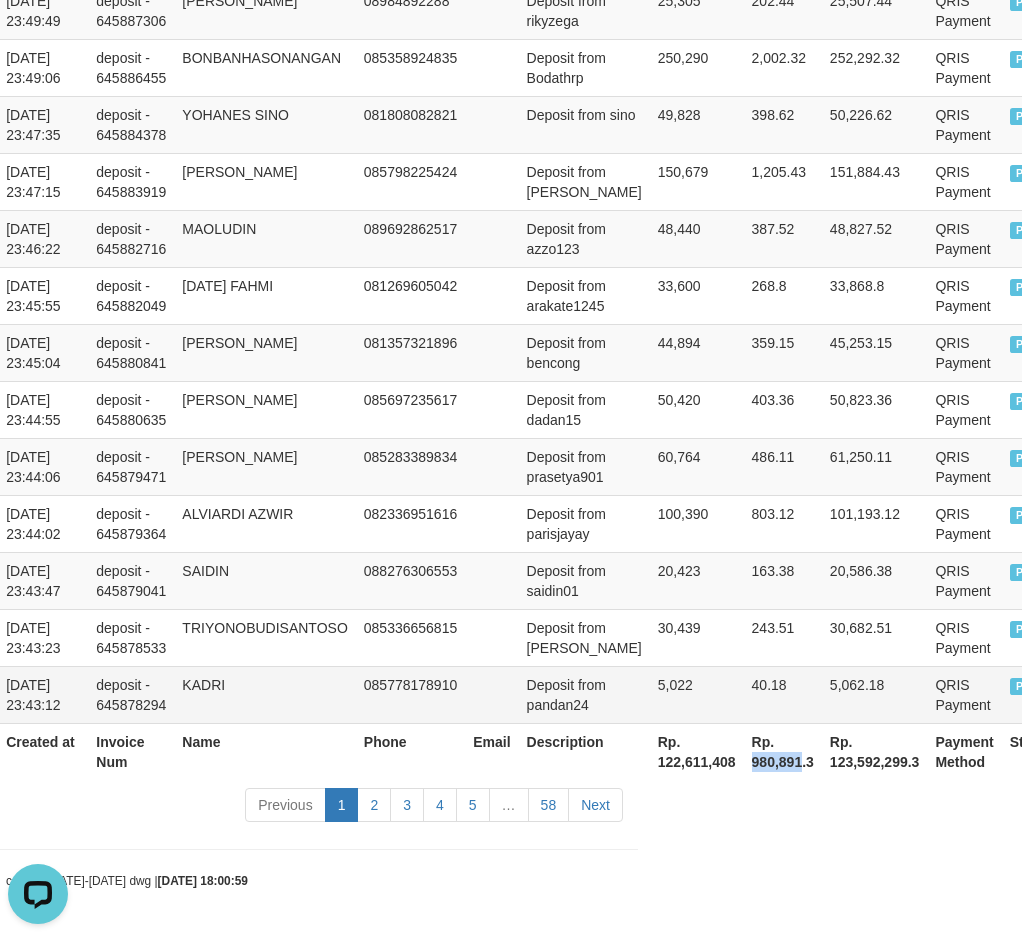 copy on "980,891" 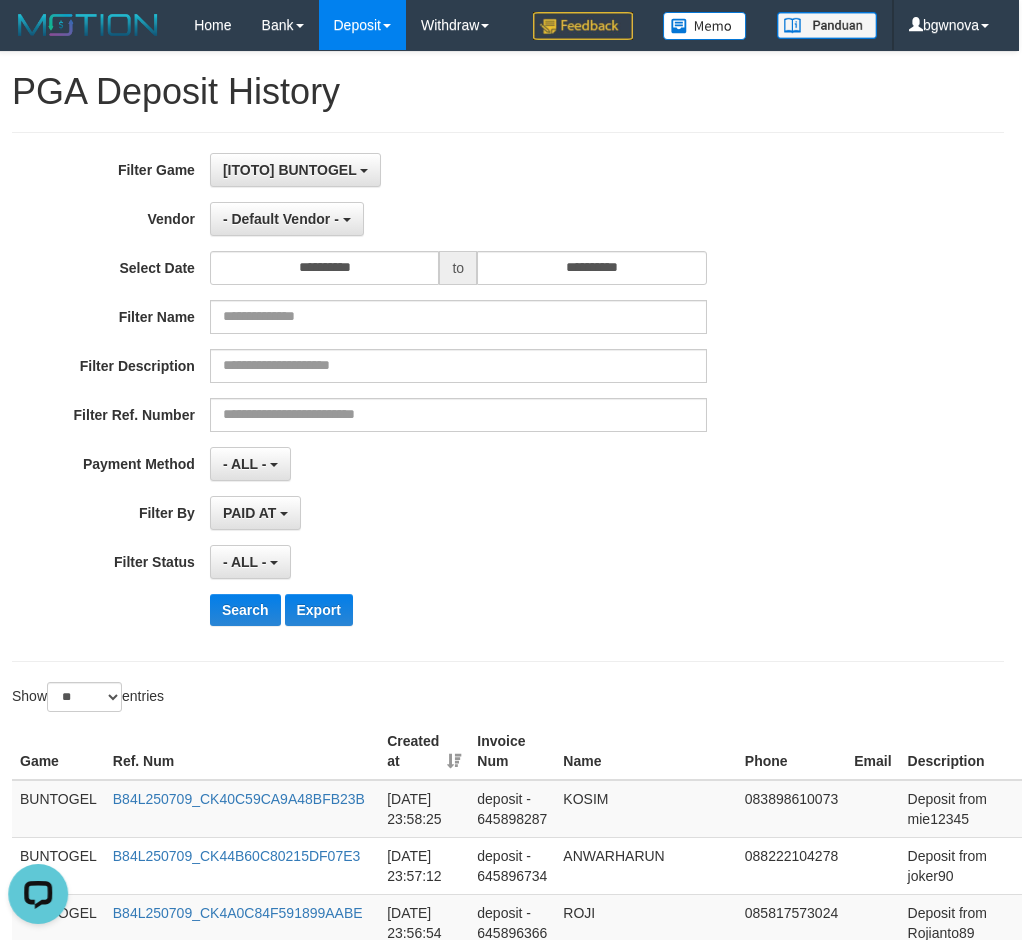 scroll, scrollTop: 0, scrollLeft: 0, axis: both 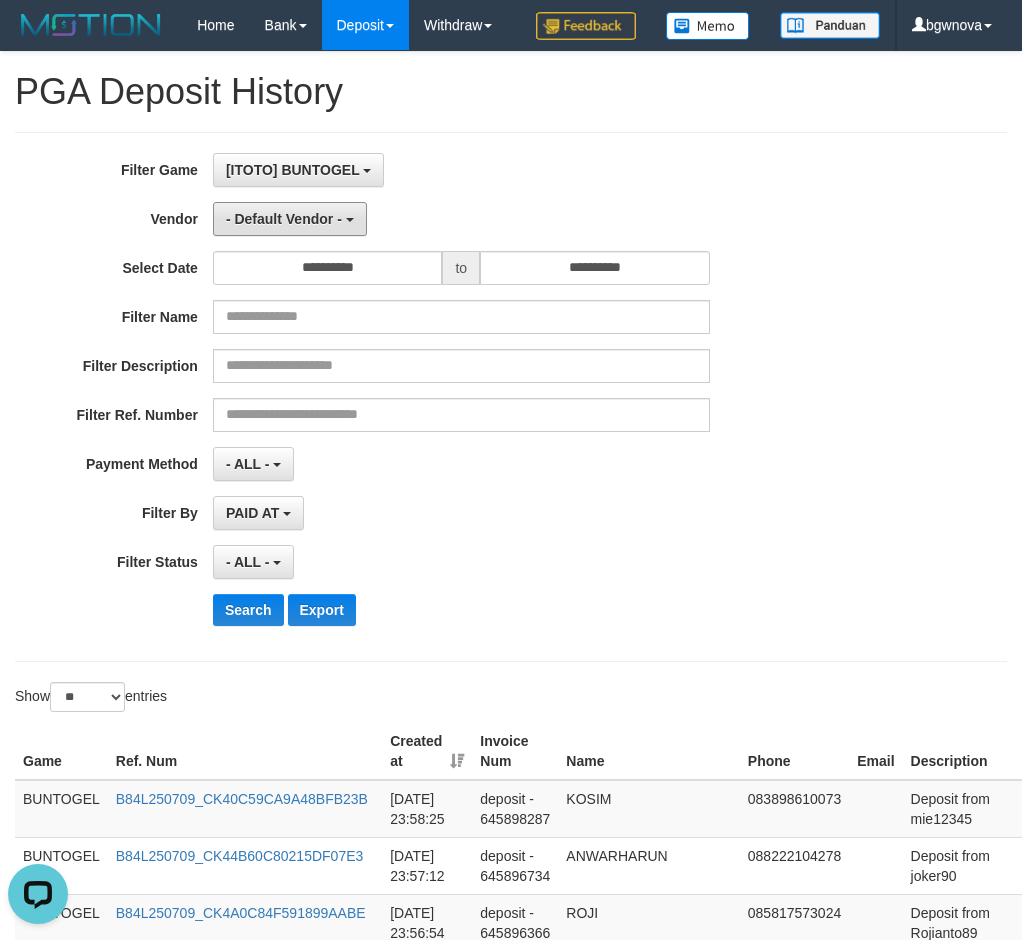 drag, startPoint x: 313, startPoint y: 274, endPoint x: 297, endPoint y: 243, distance: 34.88553 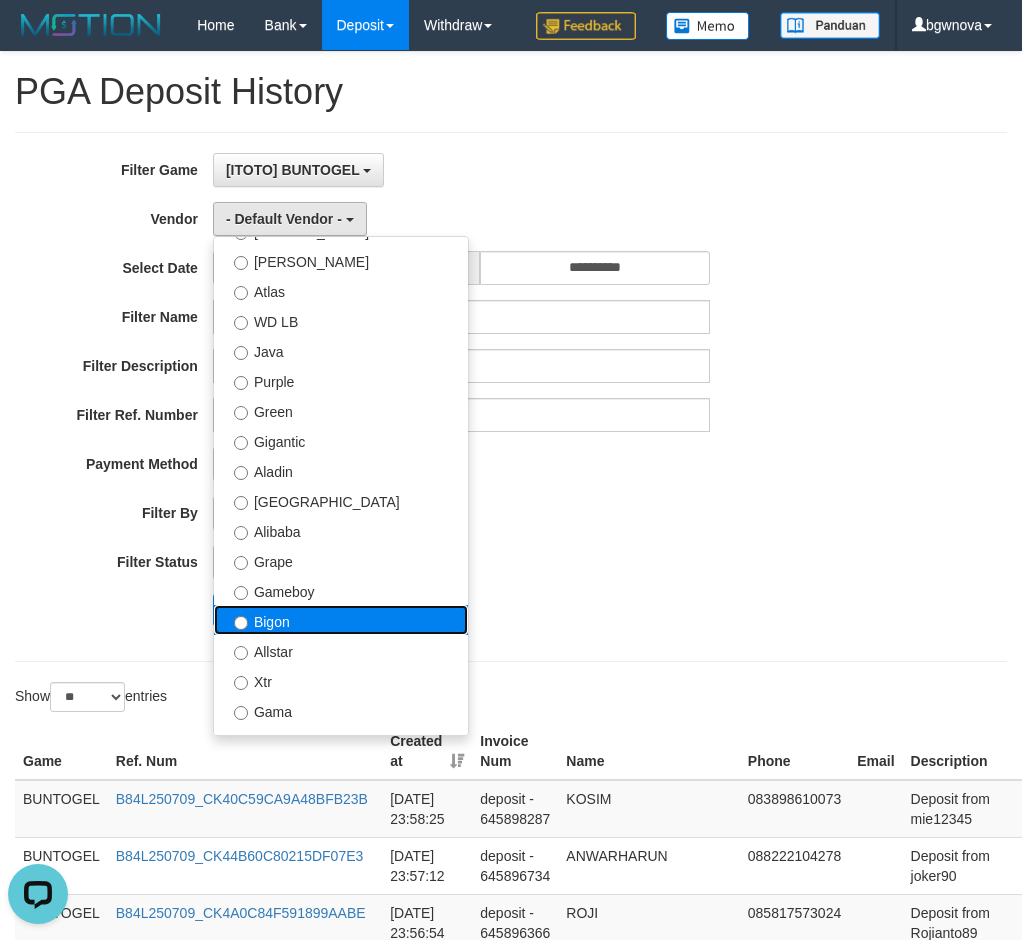 click on "Bigon" at bounding box center [341, 620] 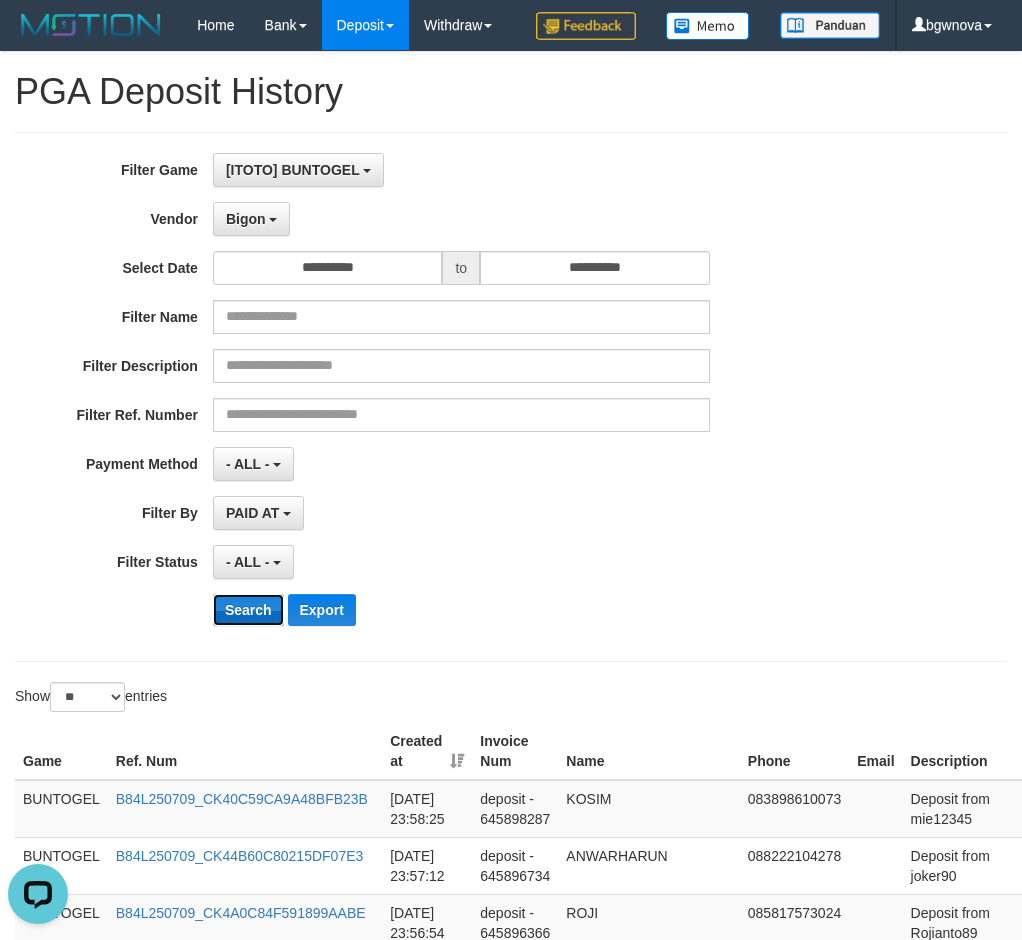 click on "Search" at bounding box center (248, 610) 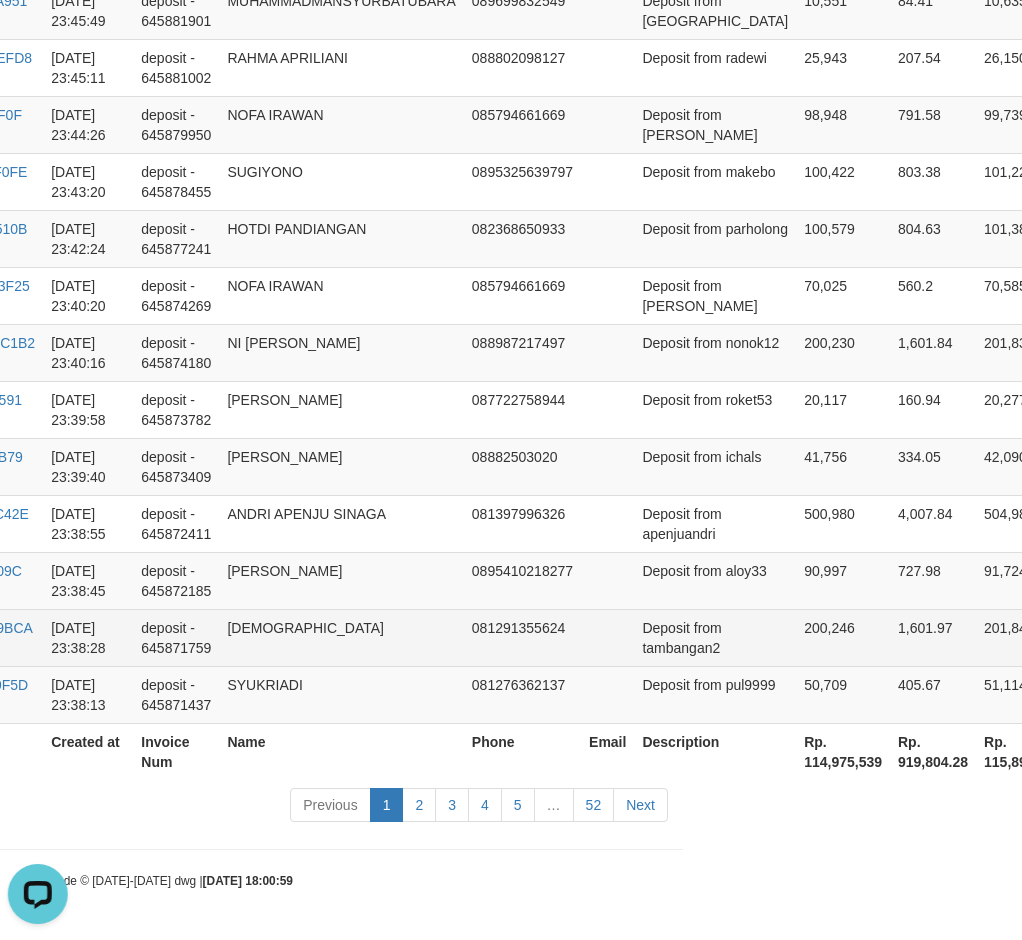 scroll, scrollTop: 1872, scrollLeft: 360, axis: both 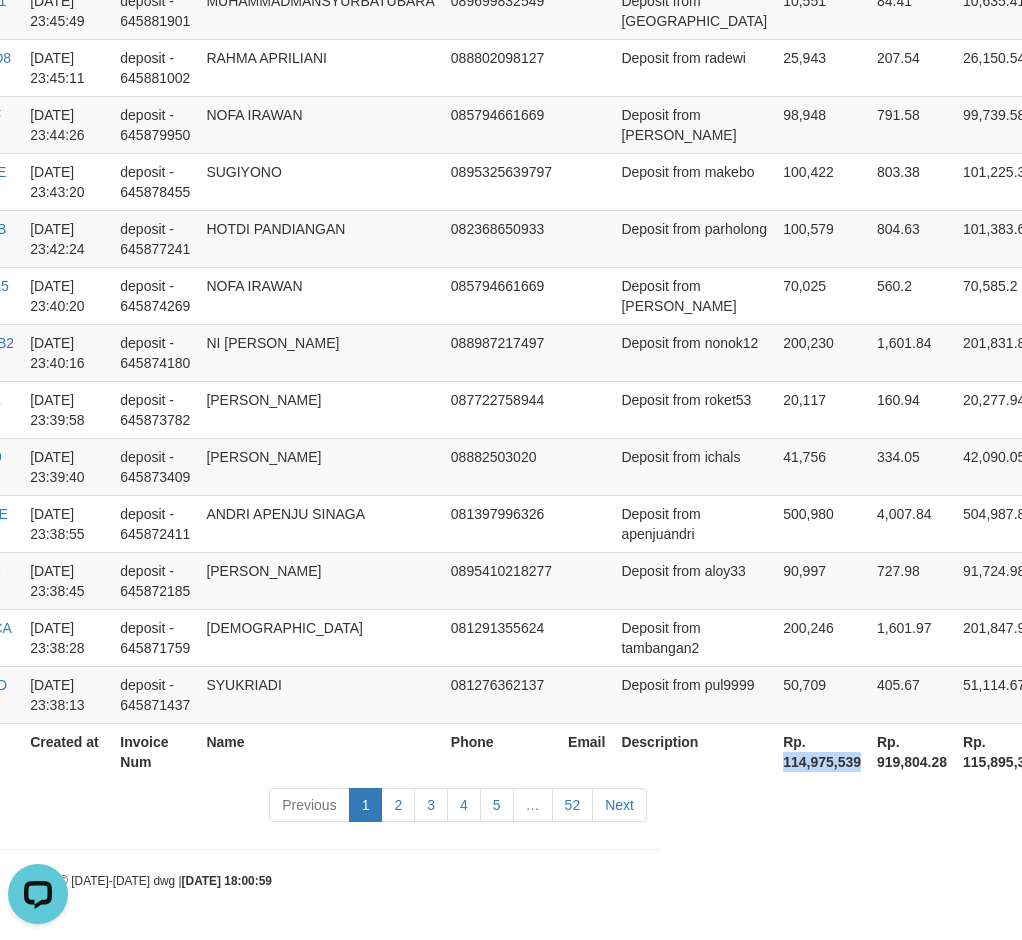 drag, startPoint x: 714, startPoint y: 759, endPoint x: 793, endPoint y: 768, distance: 79.51101 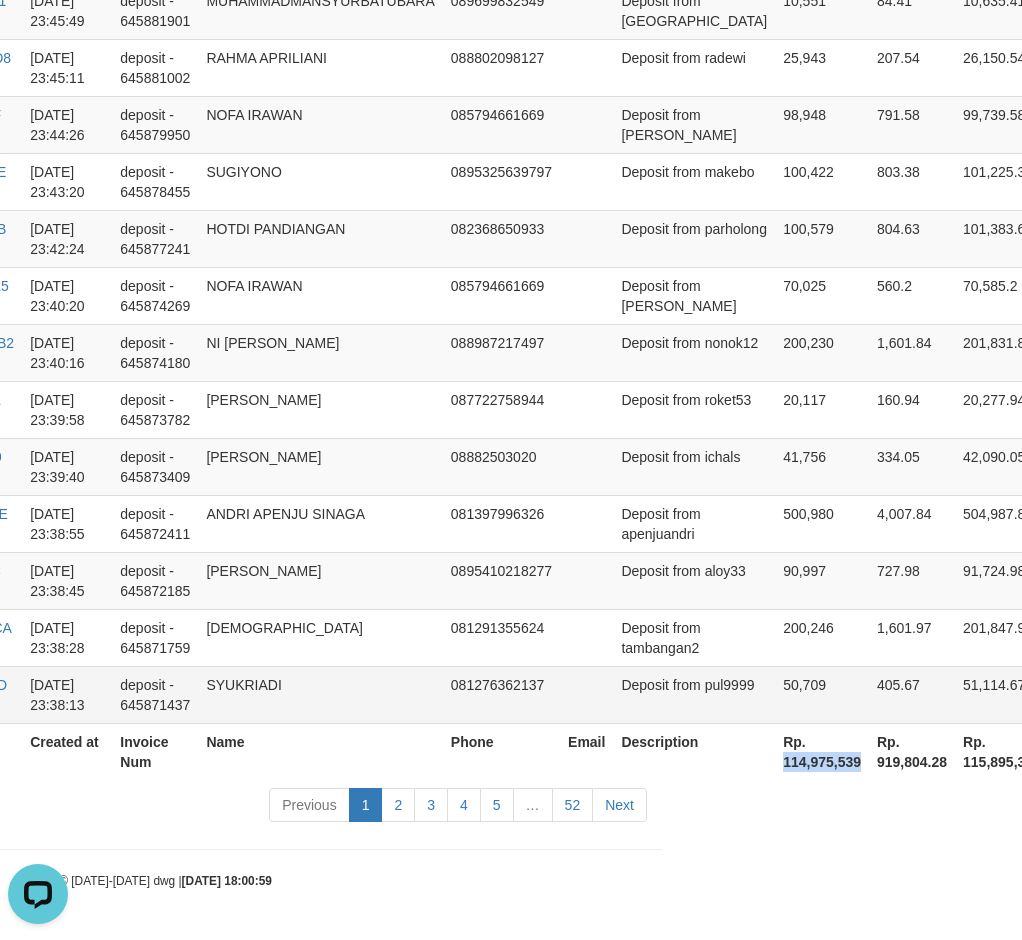 copy on "114,975,539" 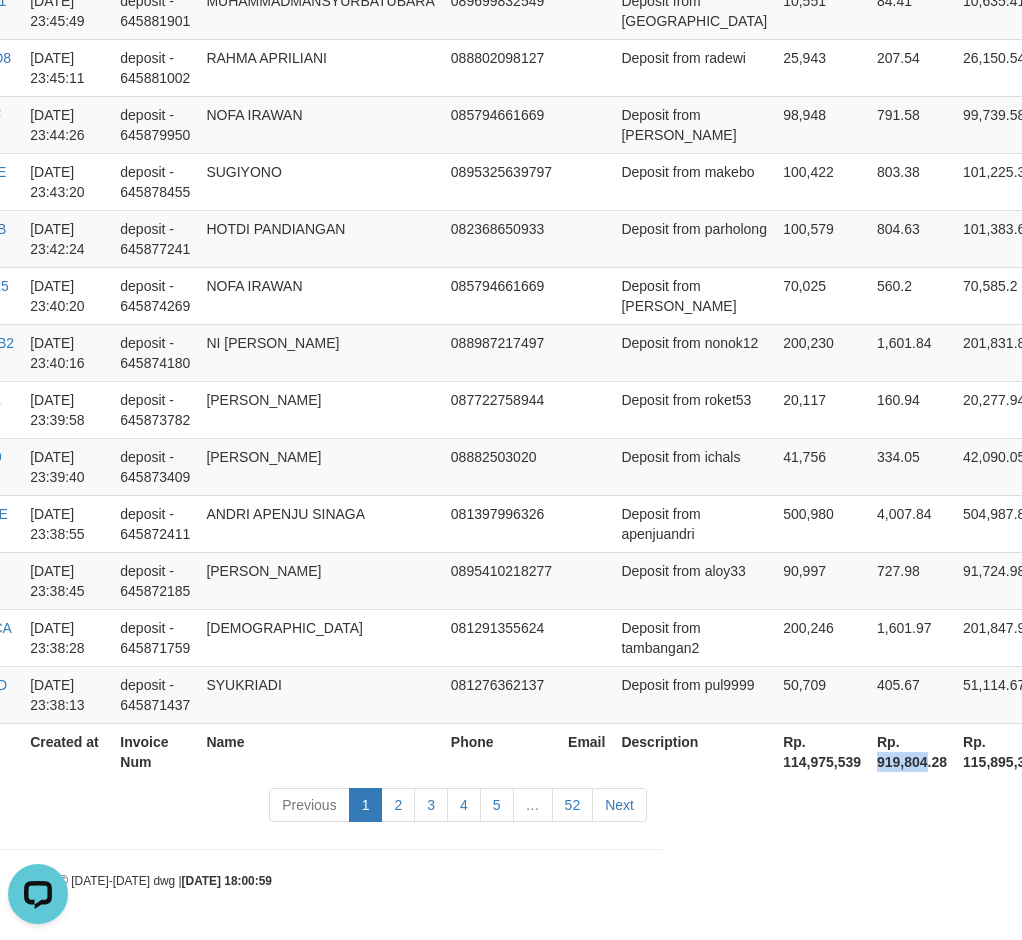 drag, startPoint x: 828, startPoint y: 766, endPoint x: 858, endPoint y: 769, distance: 30.149628 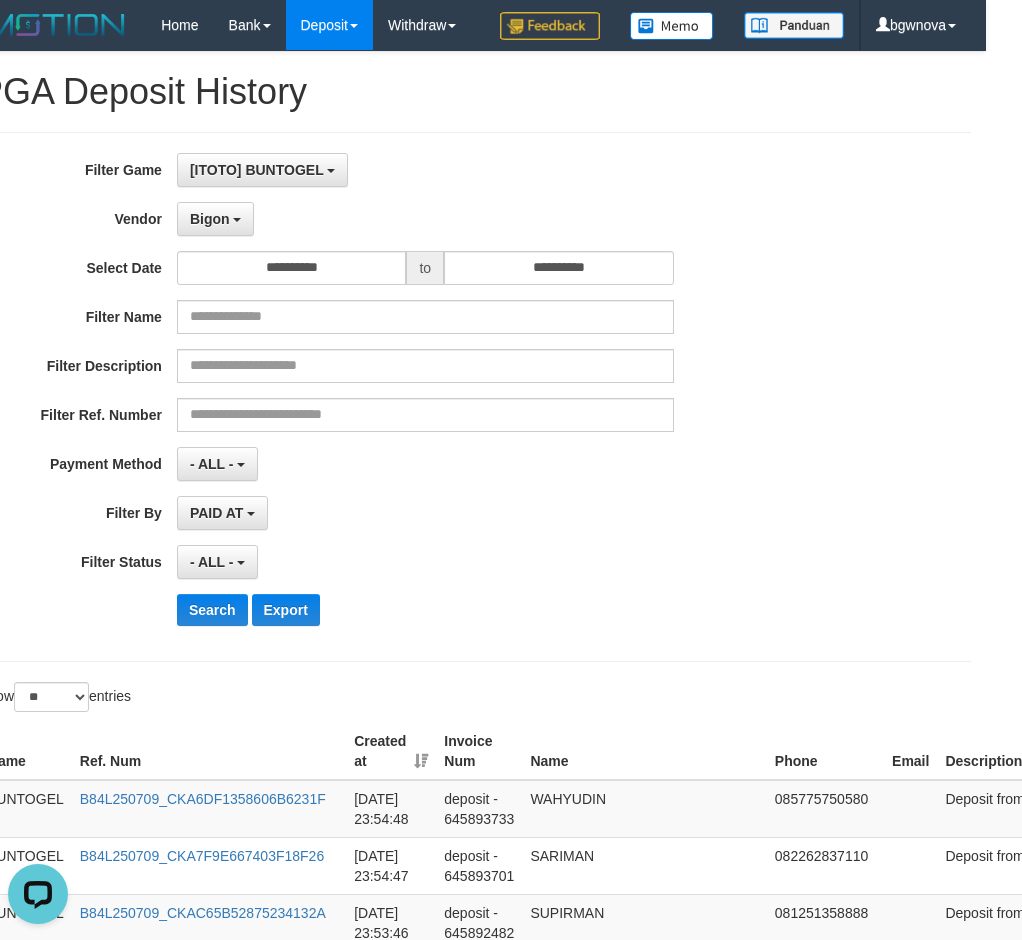 scroll, scrollTop: 0, scrollLeft: 0, axis: both 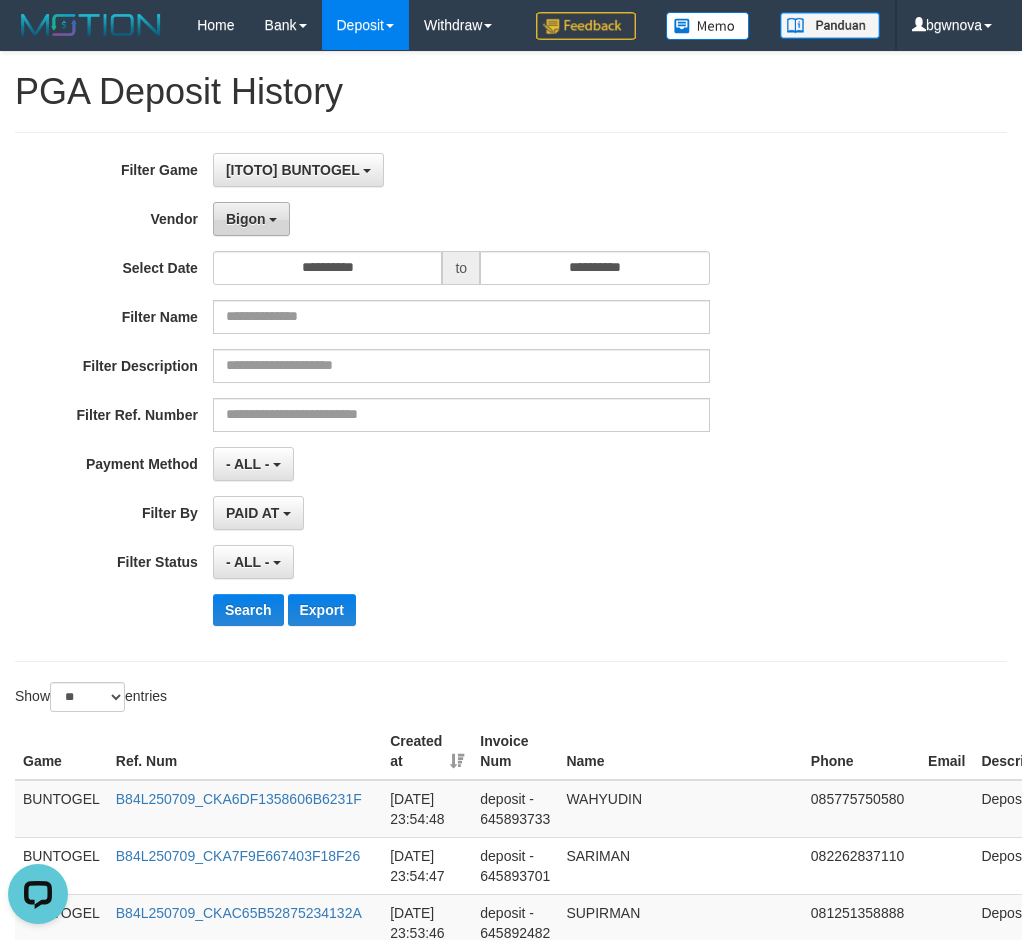 click on "Bigon" at bounding box center [246, 219] 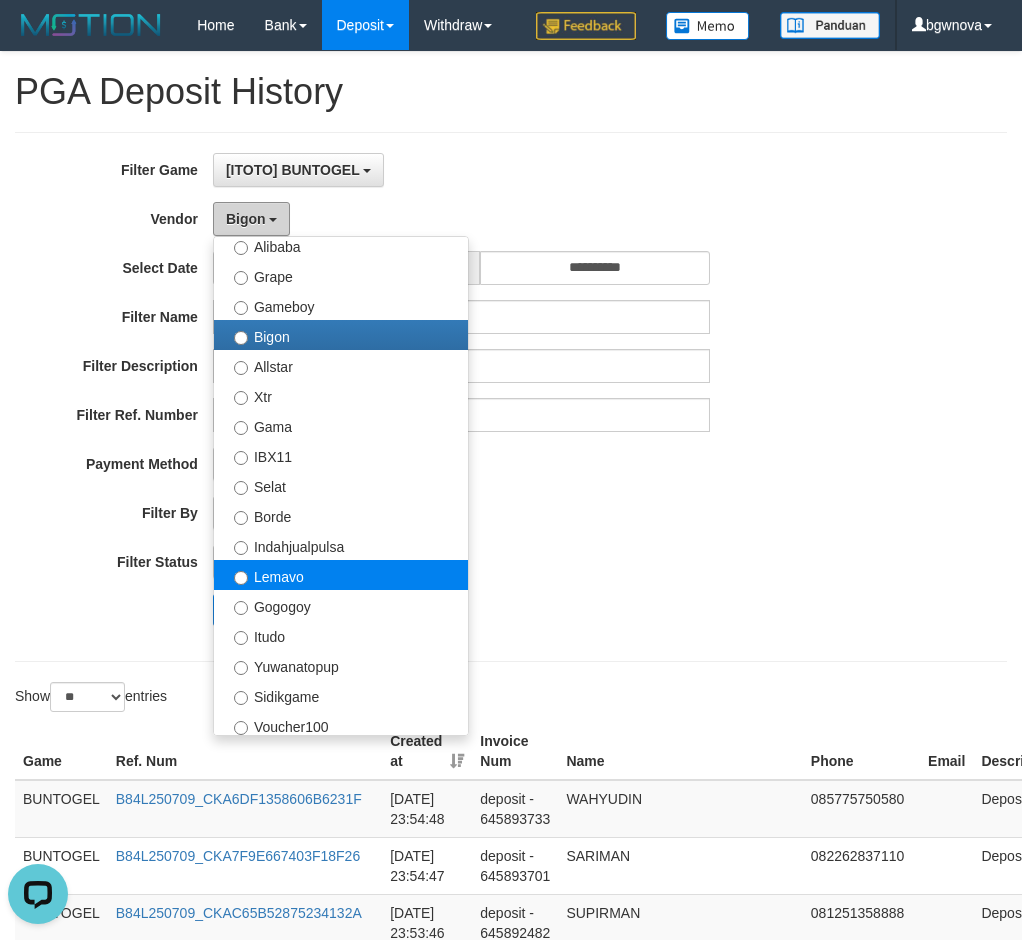 scroll, scrollTop: 384, scrollLeft: 0, axis: vertical 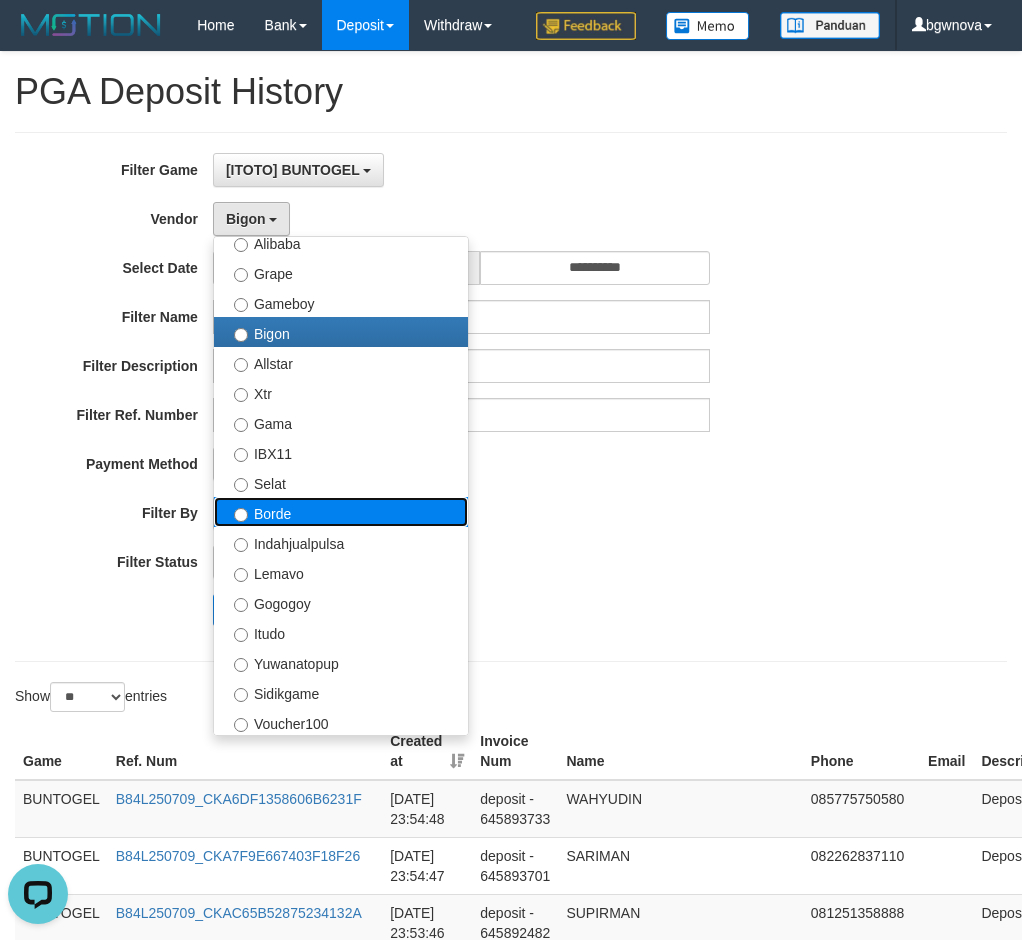 click on "Borde" at bounding box center (341, 512) 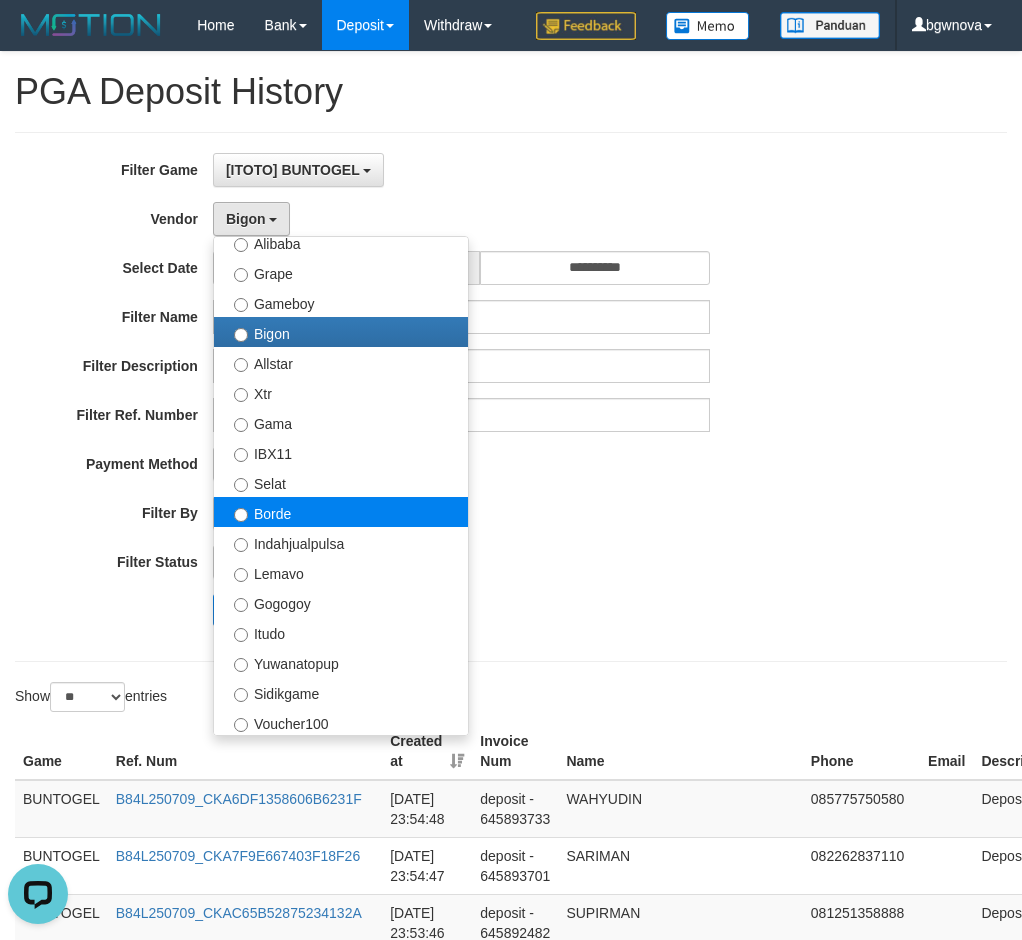select on "**********" 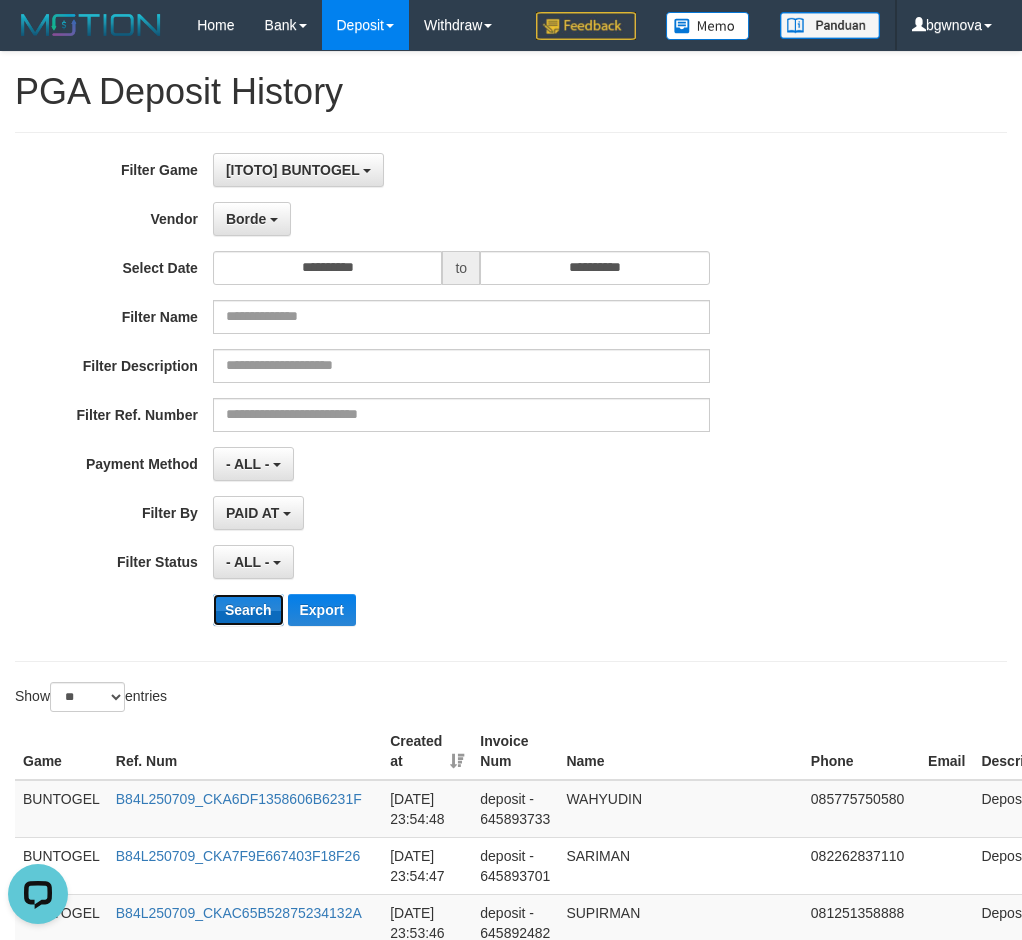 click on "Search" at bounding box center (248, 610) 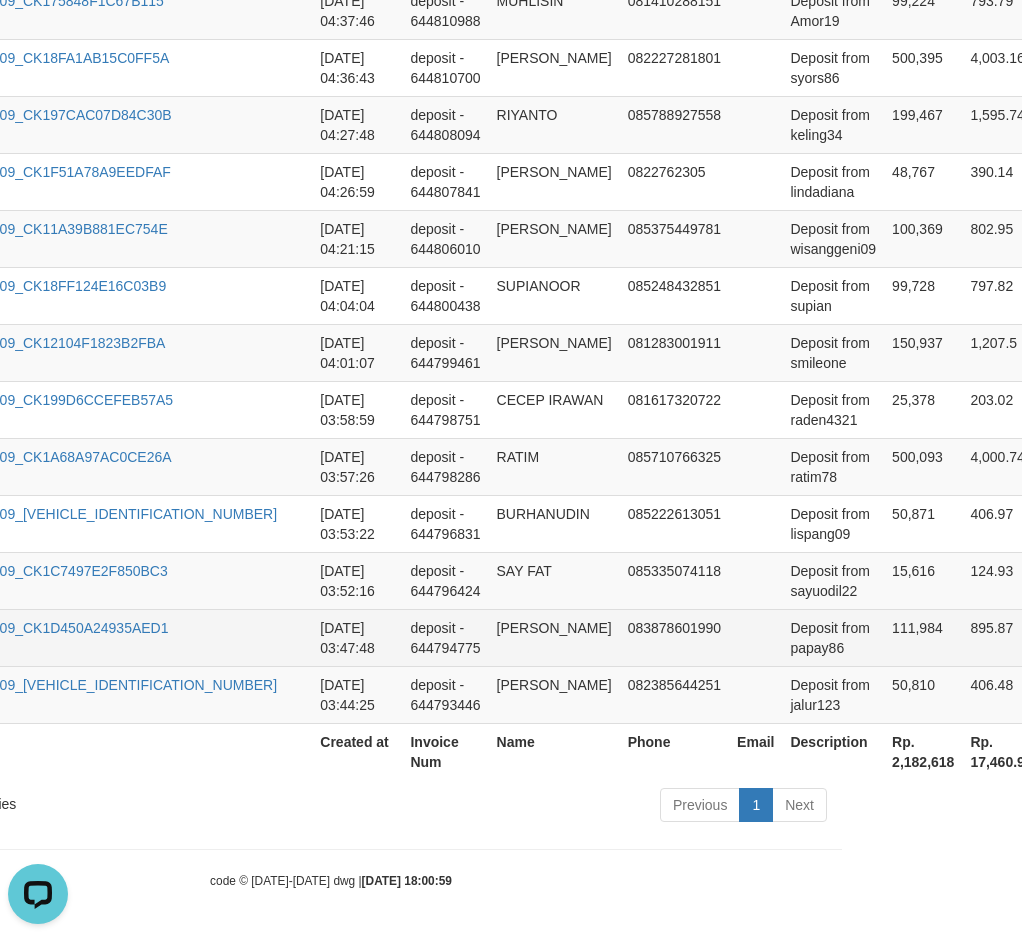 scroll, scrollTop: 1076, scrollLeft: 277, axis: both 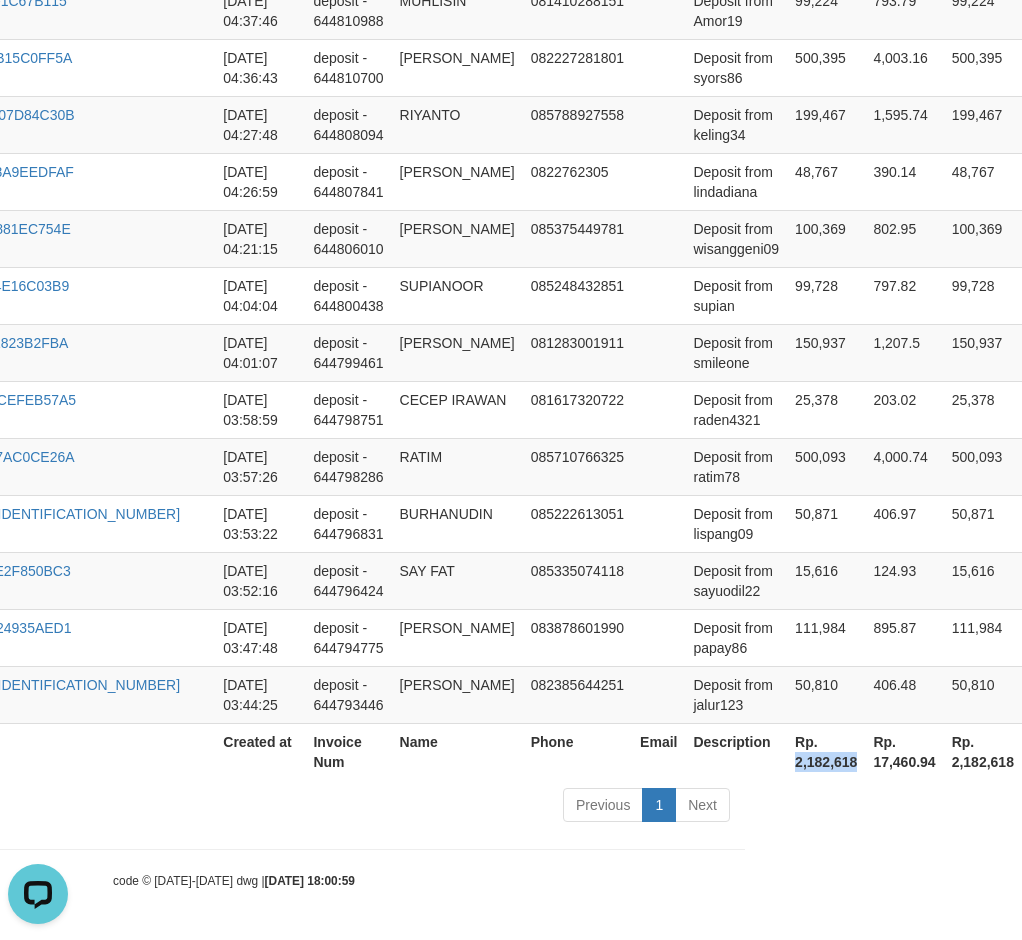 drag, startPoint x: 652, startPoint y: 763, endPoint x: 719, endPoint y: 769, distance: 67.26812 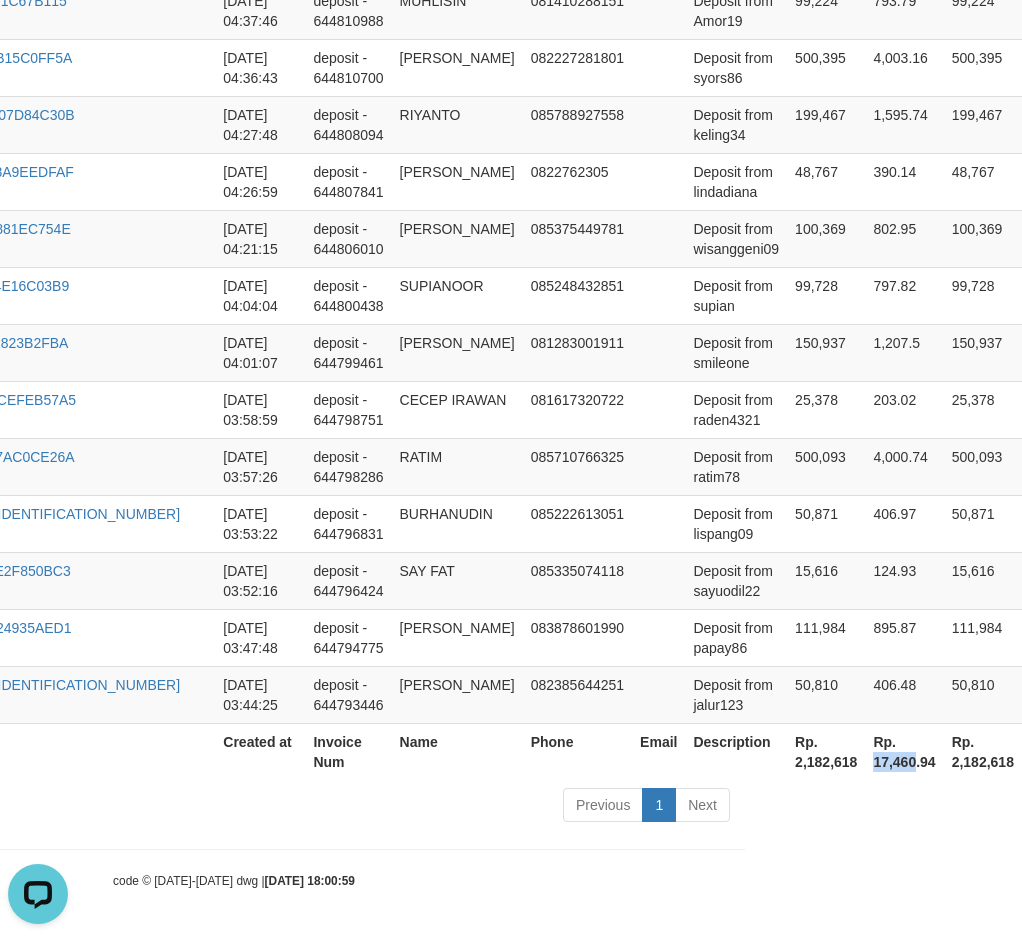 drag, startPoint x: 726, startPoint y: 759, endPoint x: 769, endPoint y: 763, distance: 43.185646 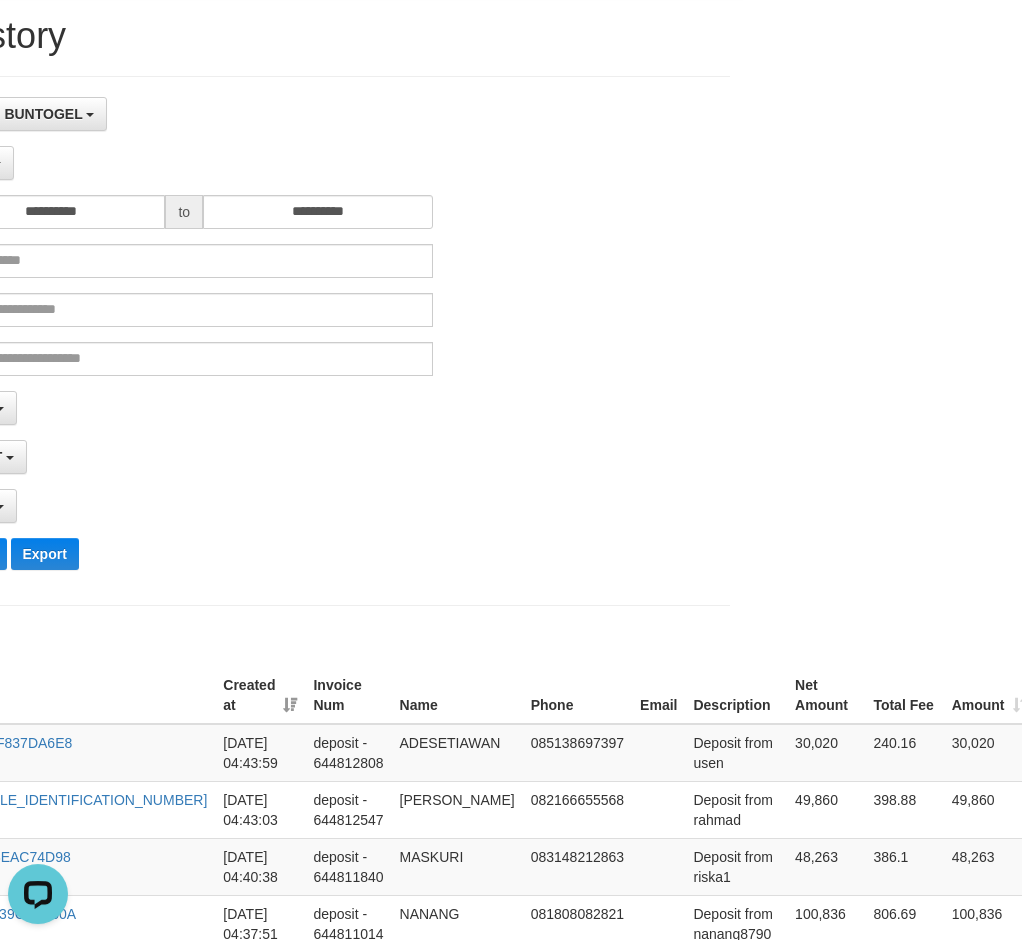 scroll, scrollTop: 0, scrollLeft: 277, axis: horizontal 